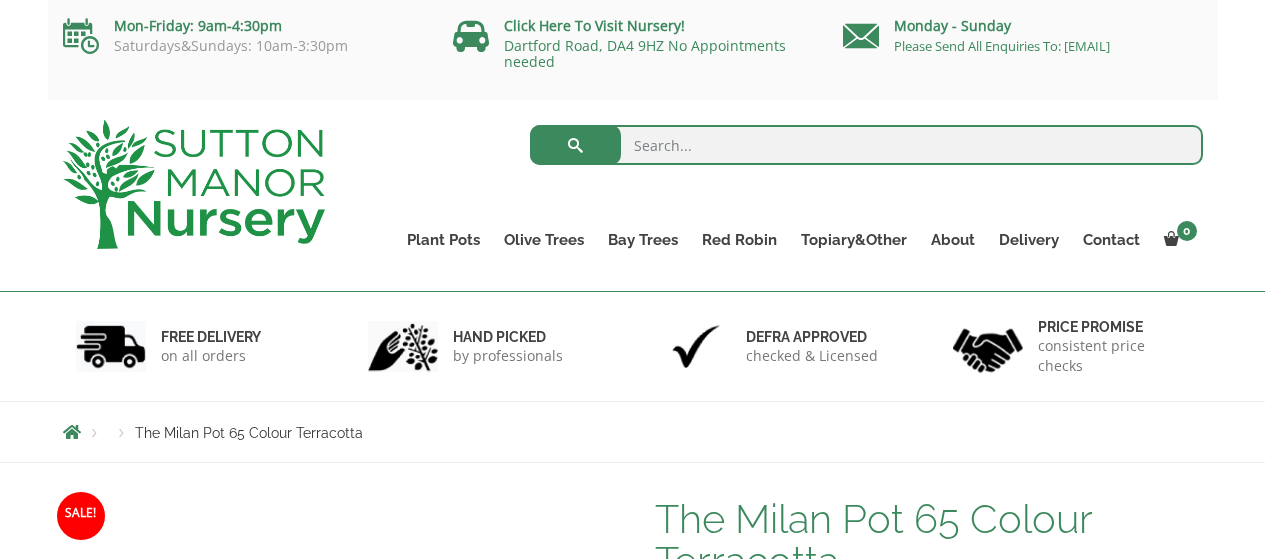 scroll, scrollTop: 732, scrollLeft: 0, axis: vertical 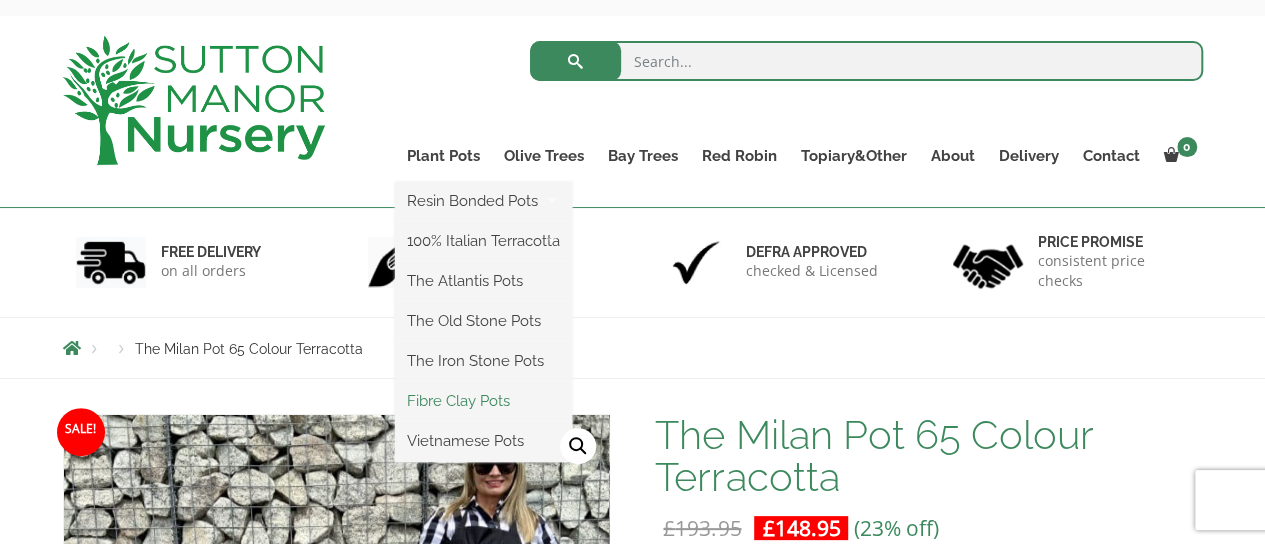 click on "Fibre Clay Pots" at bounding box center [483, 401] 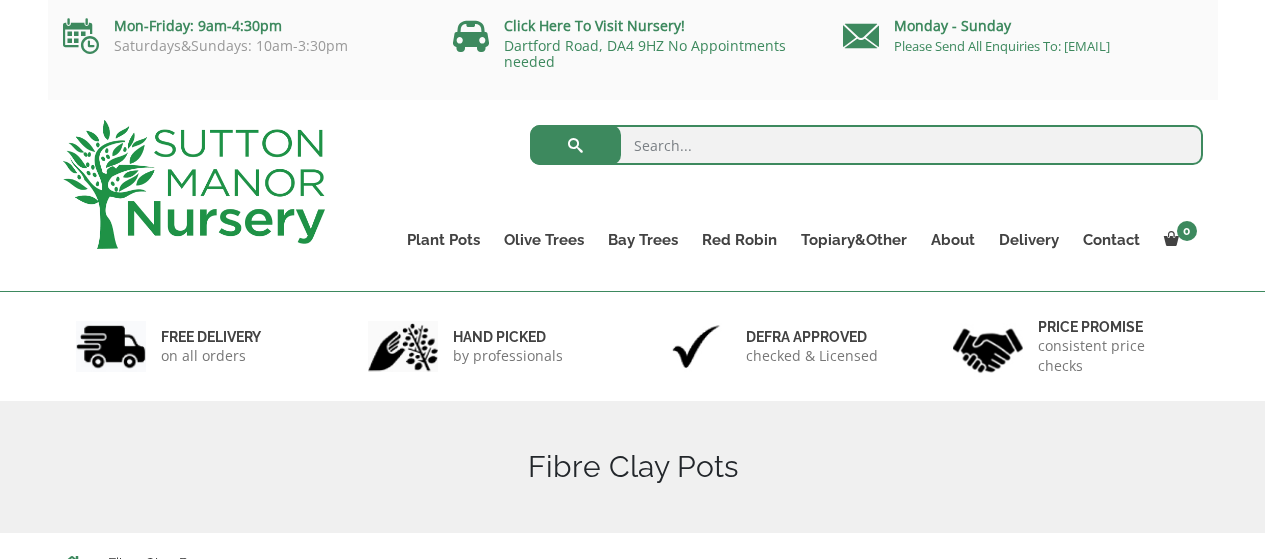 scroll, scrollTop: 0, scrollLeft: 0, axis: both 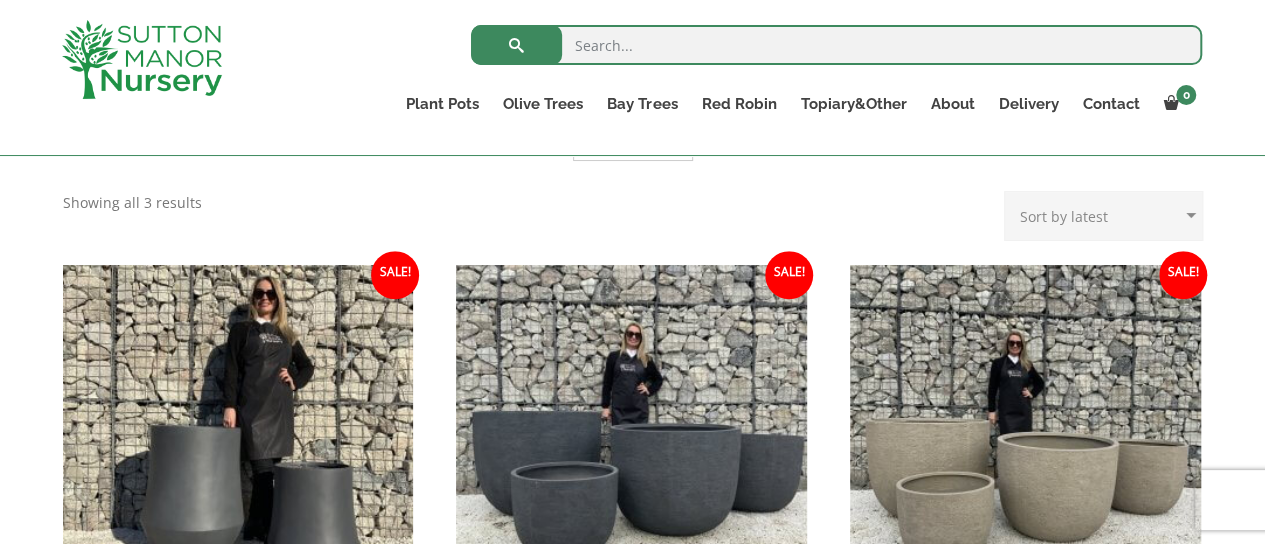 click on "0
No products in the basket.
Plant Pots
Resin Bonded Pots
The Milan Pots
The Capri Pots
The Brunello Pots
The Venice Cube Pots
The Barolo Pots
The Rome Bowl
The Olive Jar
The Sicilian Pots
The Mediterranean Pots
The San Marino Pots
The Tuscany Fruit Pots
The Pompei Pots
The Florence Oval Pot
The Alfresco Pots
100% Italian Terracotta
Shallow Bowl Grande
Rolled Rim Classico
Cylinders Traditionals
Squares And Troughs
Jars And Urns
The Atlantis Pots
The Old Stone Pots
The Iron Stone Pots
Fibre Clay Pots
Vietnamese Pots
Olive Trees
Tuscan Olive Trees
Ancient Gnarled Olive Trees
Gnarled Multi Stems (Olive Trees)
Gnarled Plateau Olive Tree XL
Gnarled Patio Pot Olive Trees
Gnarled Multi Stems XXL (Low Bowl Olive Trees)
Bay Trees
Red Robin
Red Robin Standards
Topiary&Other
Palm Trees" at bounding box center (632, 625) 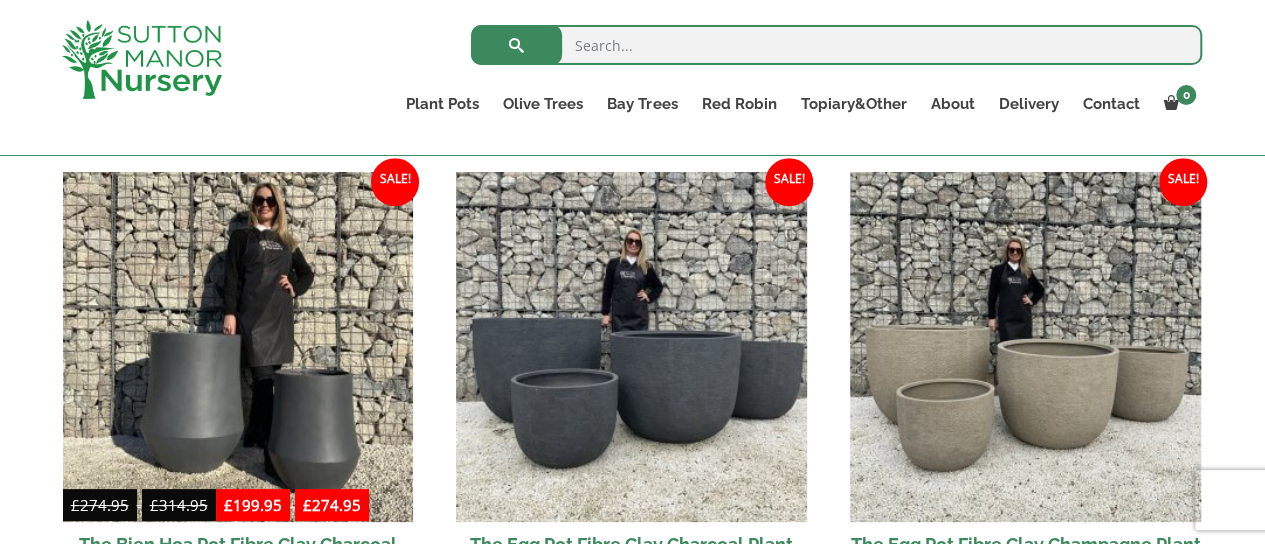 click on "0
No products in the basket.
Plant Pots
Resin Bonded Pots
The Milan Pots
The Capri Pots
The Brunello Pots
The Venice Cube Pots
The Barolo Pots
The Rome Bowl
The Olive Jar
The Sicilian Pots
The Mediterranean Pots
The San Marino Pots
The Tuscany Fruit Pots
The Pompei Pots
The Florence Oval Pot
The Alfresco Pots
100% Italian Terracotta
Shallow Bowl Grande
Rolled Rim Classico
Cylinders Traditionals
Squares And Troughs
Jars And Urns
The Atlantis Pots
The Old Stone Pots
The Iron Stone Pots
Fibre Clay Pots
Vietnamese Pots
Olive Trees
Tuscan Olive Trees
Ancient Gnarled Olive Trees
Gnarled Multi Stems (Olive Trees)
Gnarled Plateau Olive Tree XL
Gnarled Patio Pot Olive Trees
Gnarled Multi Stems XXL (Low Bowl Olive Trees)
Bay Trees
Red Robin
Red Robin Standards
Topiary&Other
Palm Trees" at bounding box center [632, 532] 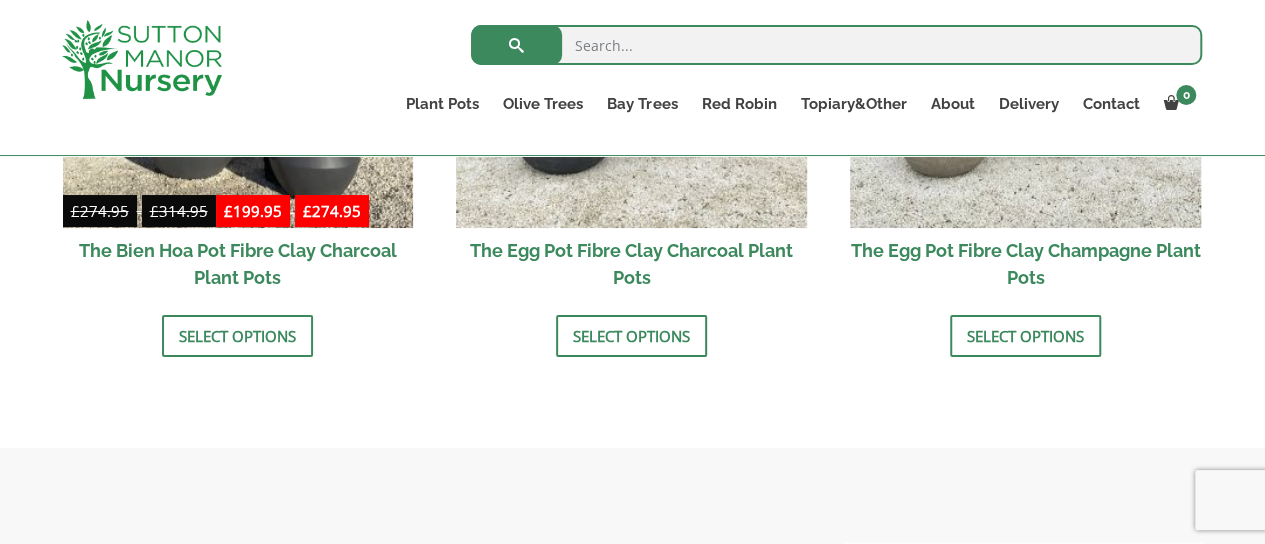 scroll, scrollTop: 1097, scrollLeft: 0, axis: vertical 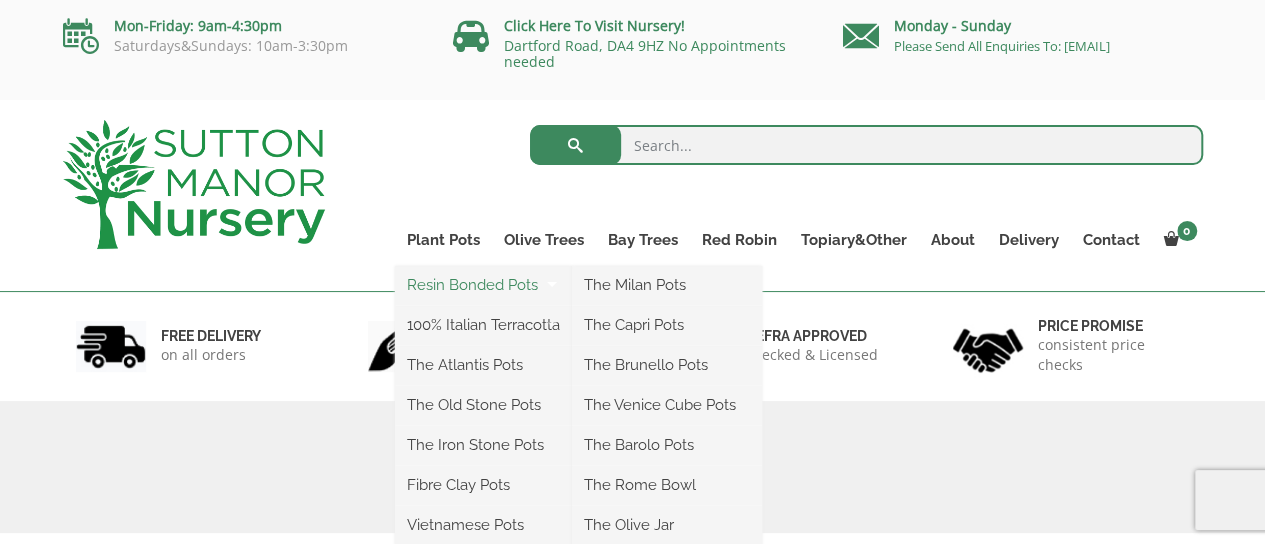 click on "Resin Bonded Pots" at bounding box center (483, 285) 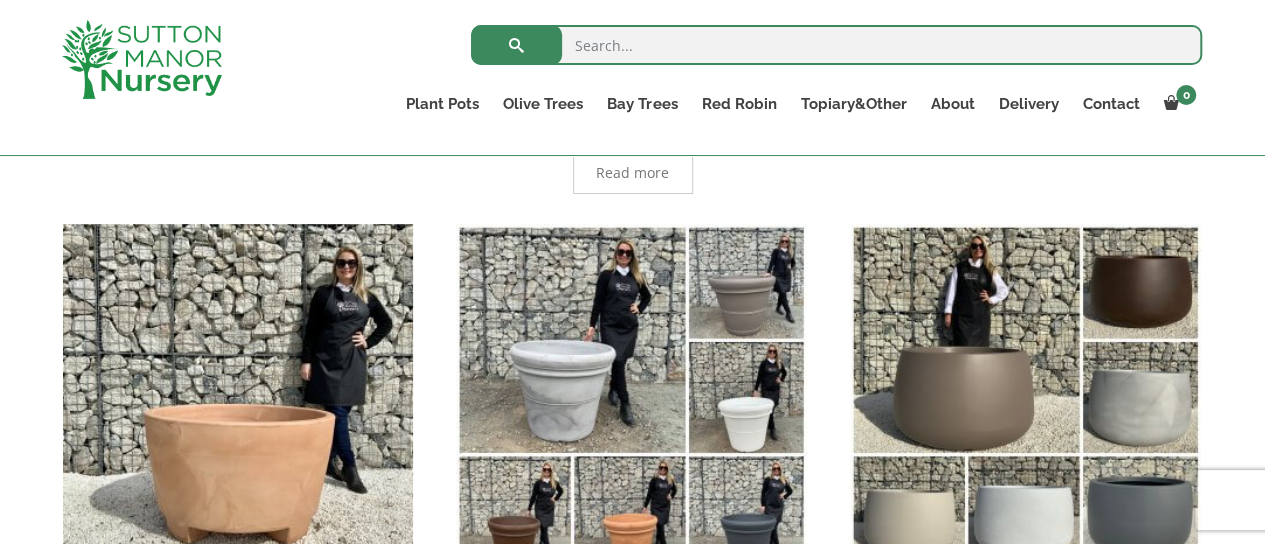scroll, scrollTop: 480, scrollLeft: 0, axis: vertical 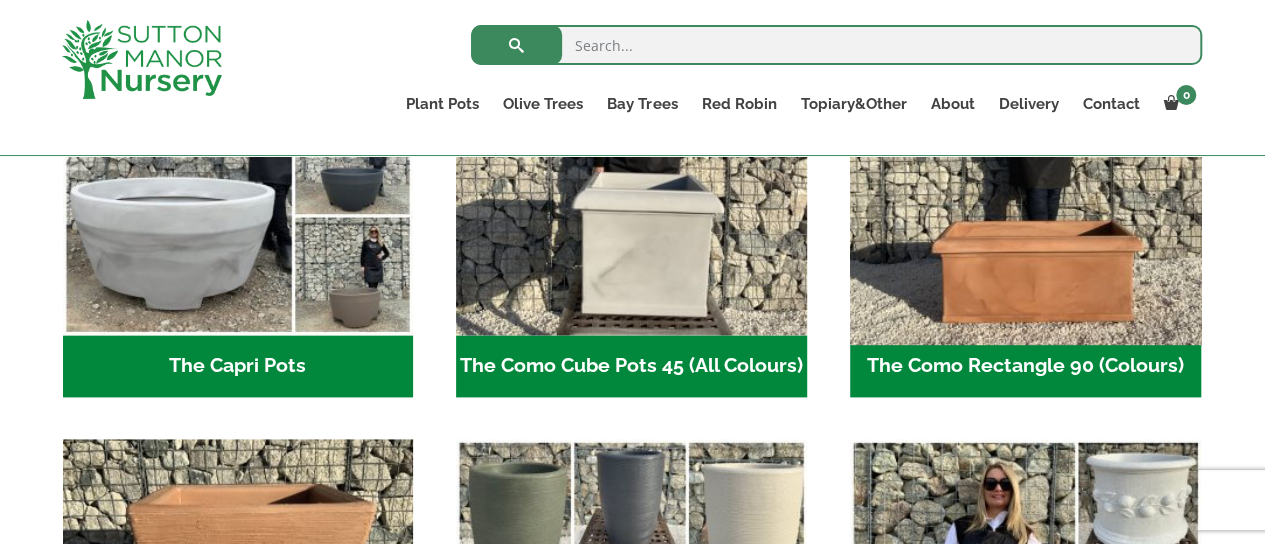 click at bounding box center (1025, 160) 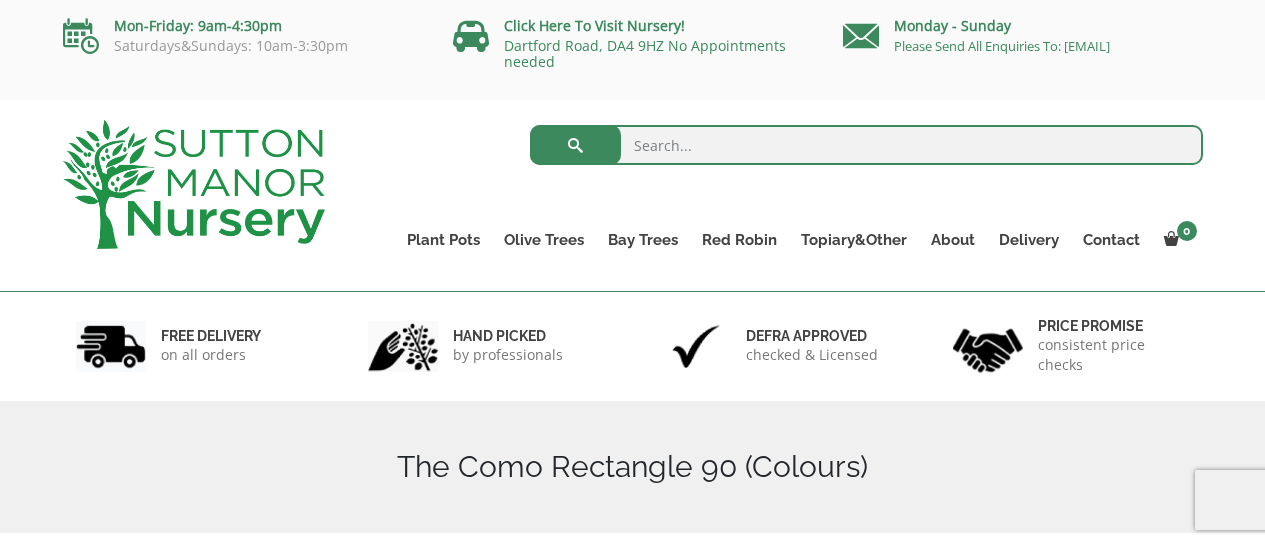 scroll, scrollTop: 444, scrollLeft: 0, axis: vertical 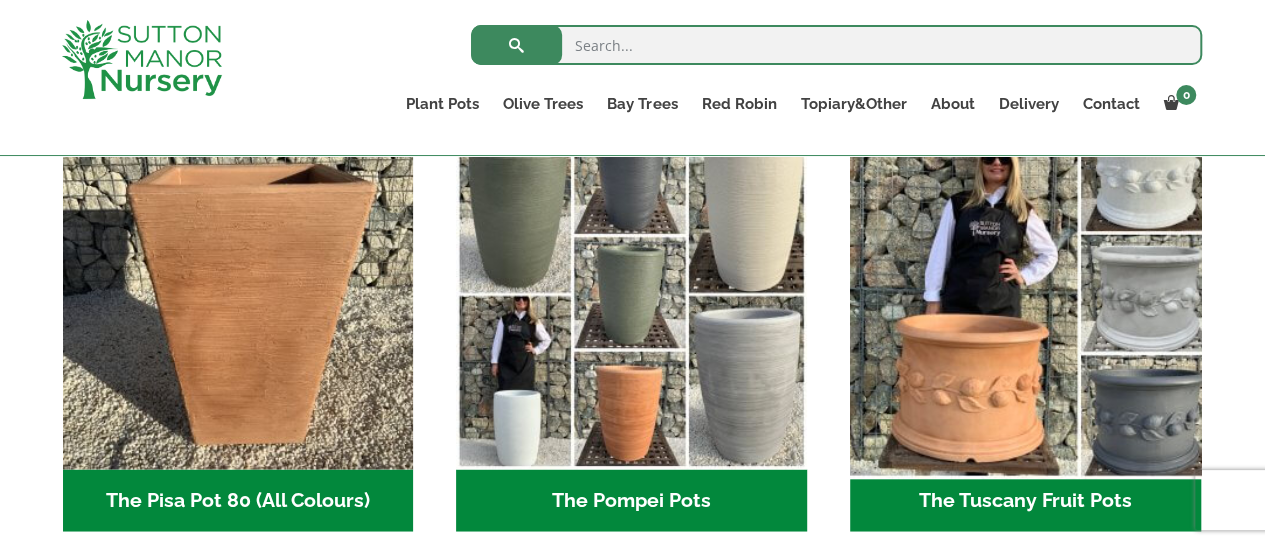 click at bounding box center [1025, 294] 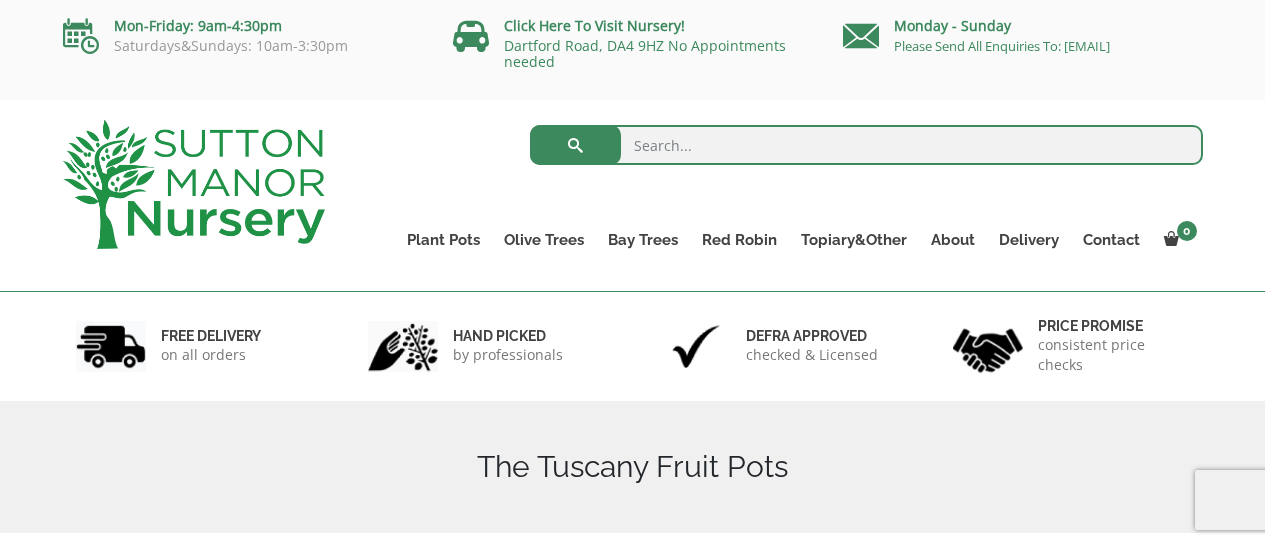 scroll, scrollTop: 498, scrollLeft: 0, axis: vertical 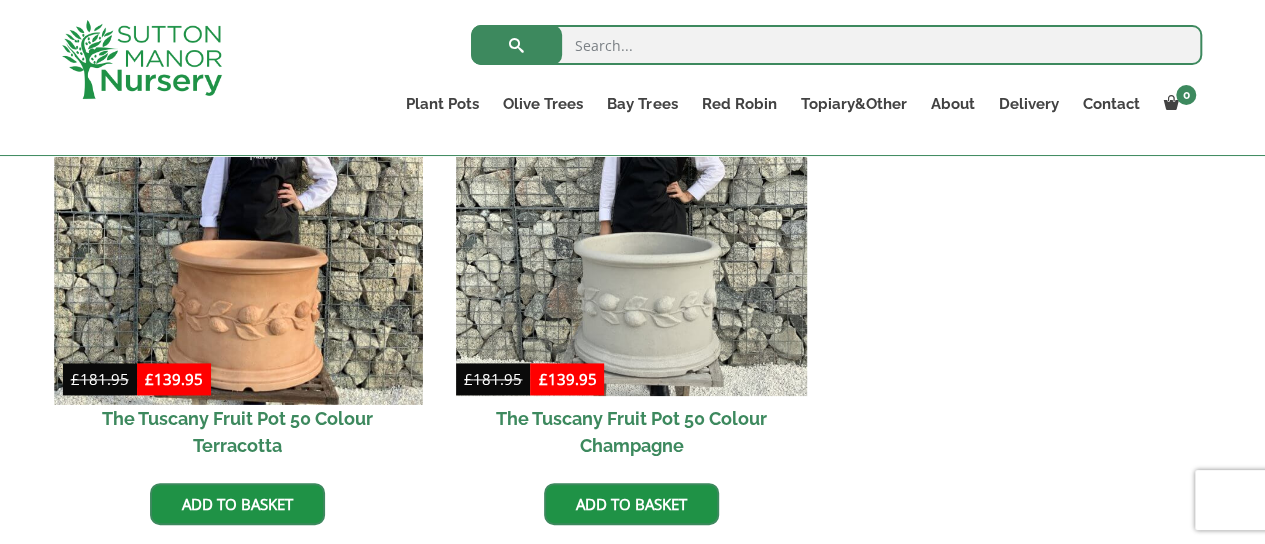click at bounding box center [238, 221] 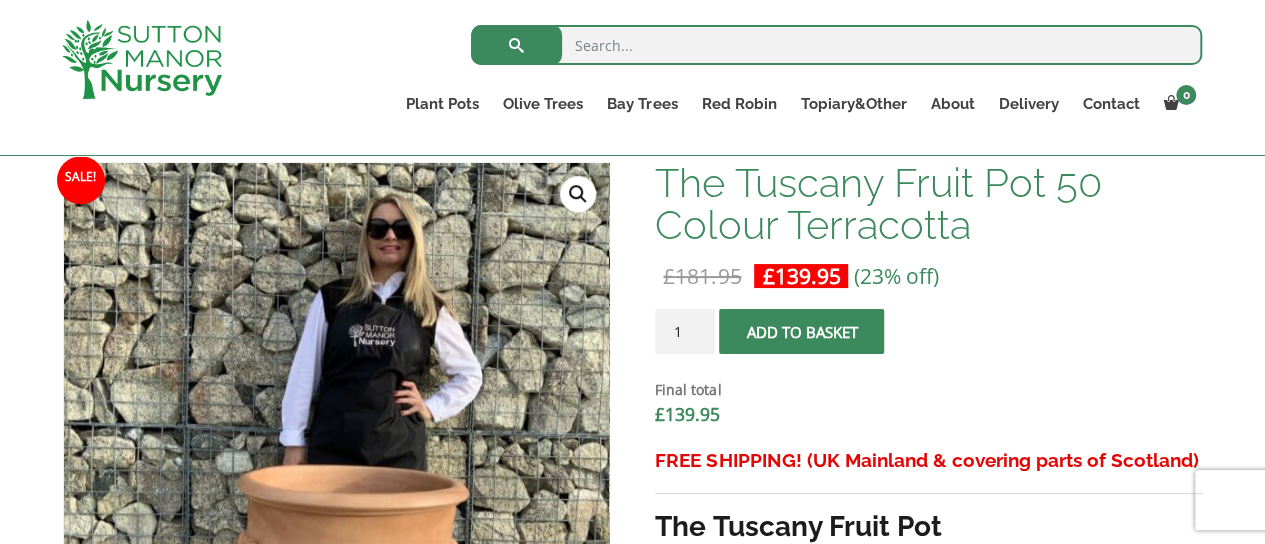 scroll, scrollTop: 858, scrollLeft: 0, axis: vertical 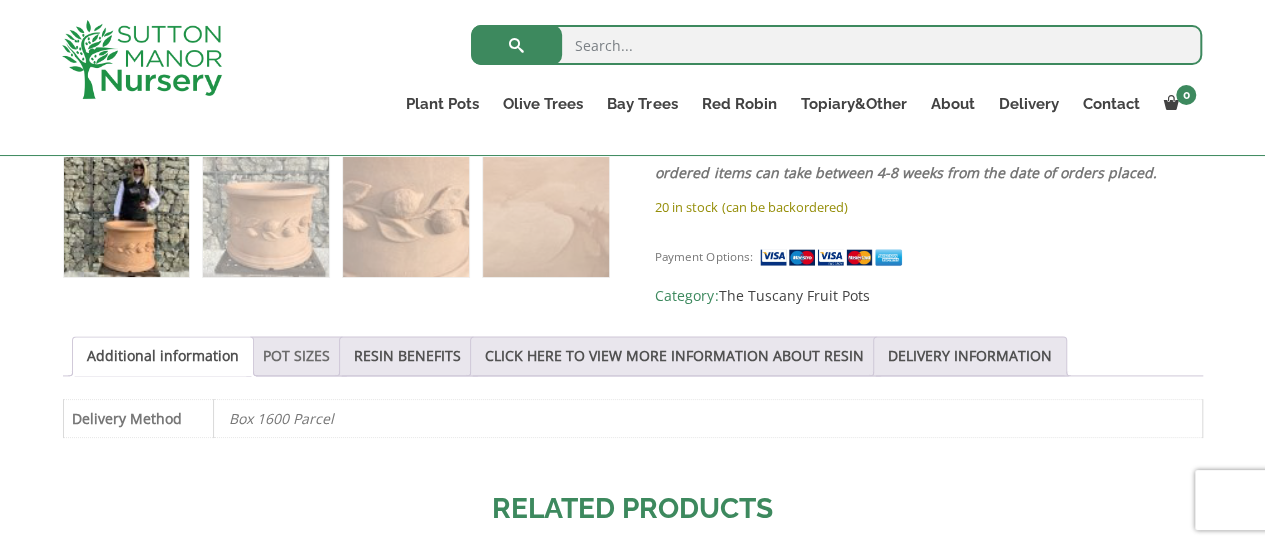 click on "POT SIZES" at bounding box center [296, 356] 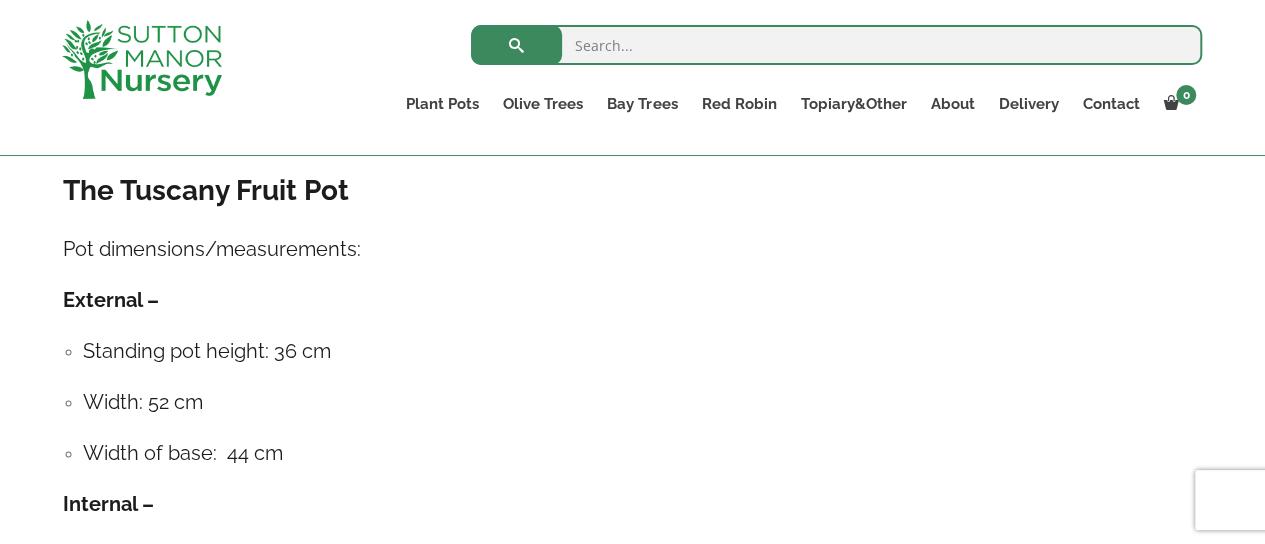 scroll, scrollTop: 1444, scrollLeft: 0, axis: vertical 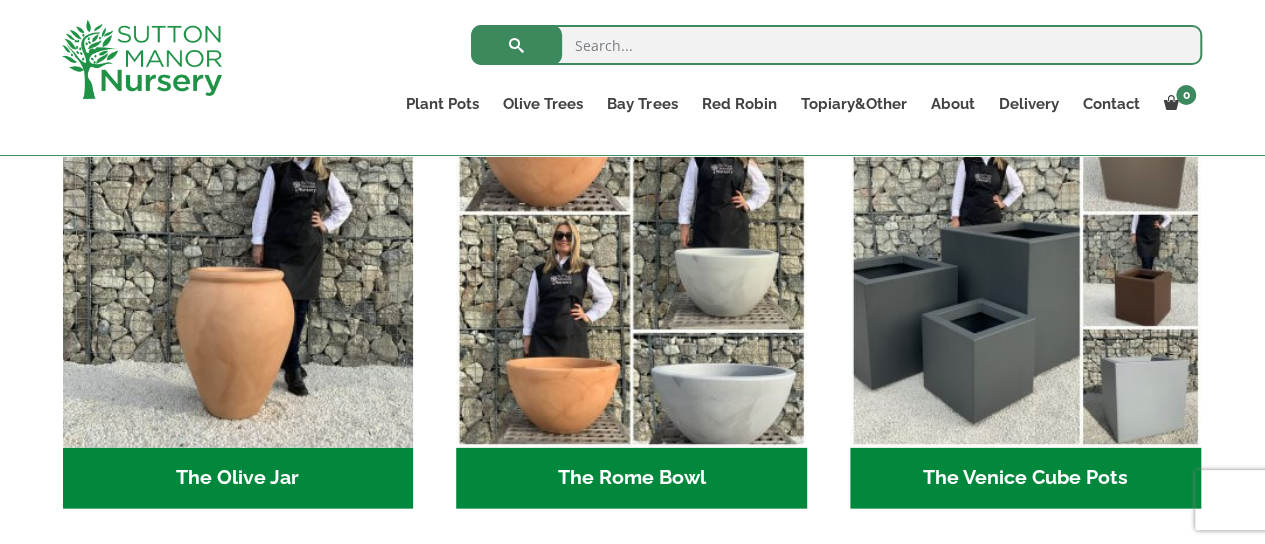 click on "The Olive Jar  (3)" at bounding box center (238, 479) 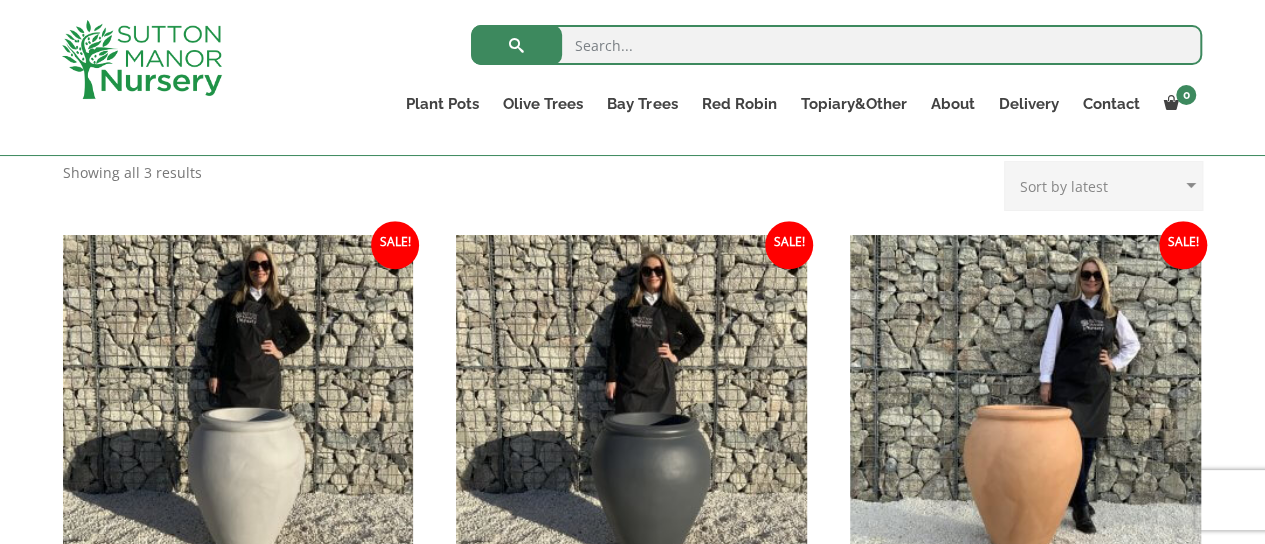 scroll, scrollTop: 0, scrollLeft: 0, axis: both 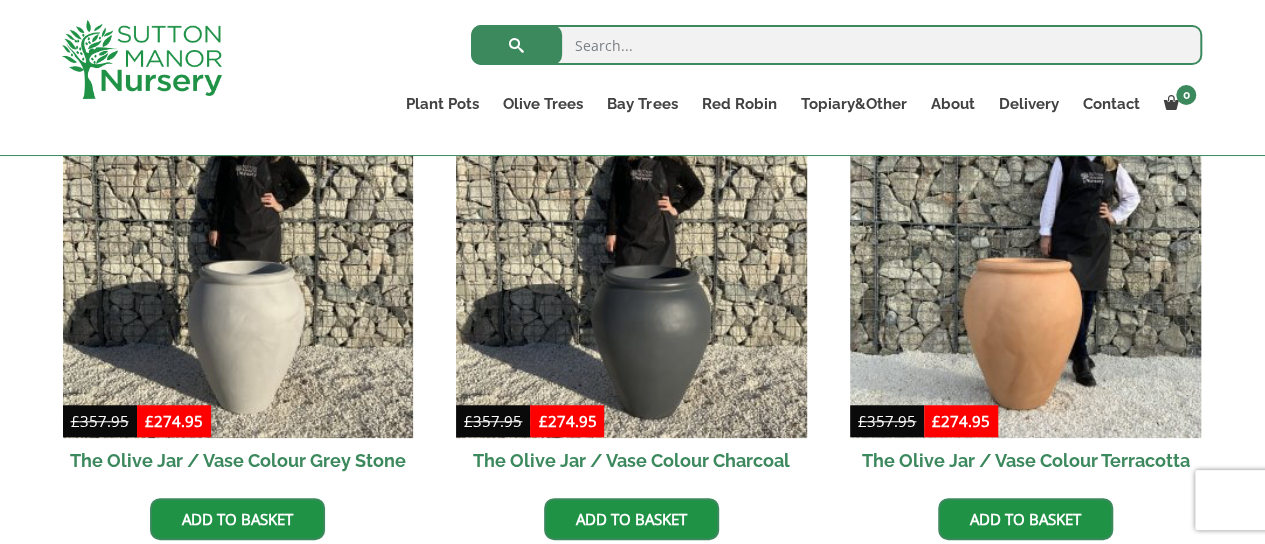 click on "0
No products in the basket.
Plant Pots
Resin Bonded Pots
The Milan Pots
The Capri Pots
The Brunello Pots
The Venice Cube Pots
The Barolo Pots
The Rome Bowl
The Olive Jar
The Sicilian Pots
The Mediterranean Pots
The San Marino Pots
The Tuscany Fruit Pots
The Pompei Pots
The Florence Oval Pot
The Alfresco Pots
100% Italian Terracotta
Shallow Bowl Grande
Rolled Rim Classico
Cylinders Traditionals
Squares And Troughs
Jars And Urns
The Atlantis Pots
The Old Stone Pots
The Iron Stone Pots
Fibre Clay Pots
Vietnamese Pots
Olive Trees
Tuscan Olive Trees
Ancient Gnarled Olive Trees
Gnarled Multi Stems (Olive Trees)
Gnarled Plateau Olive Tree XL
Gnarled Patio Pot Olive Trees
Gnarled Multi Stems XXL (Low Bowl Olive Trees)
Bay Trees
Red Robin
Red Robin Standards
Topiary&Other
Palm Trees" at bounding box center [632, 458] 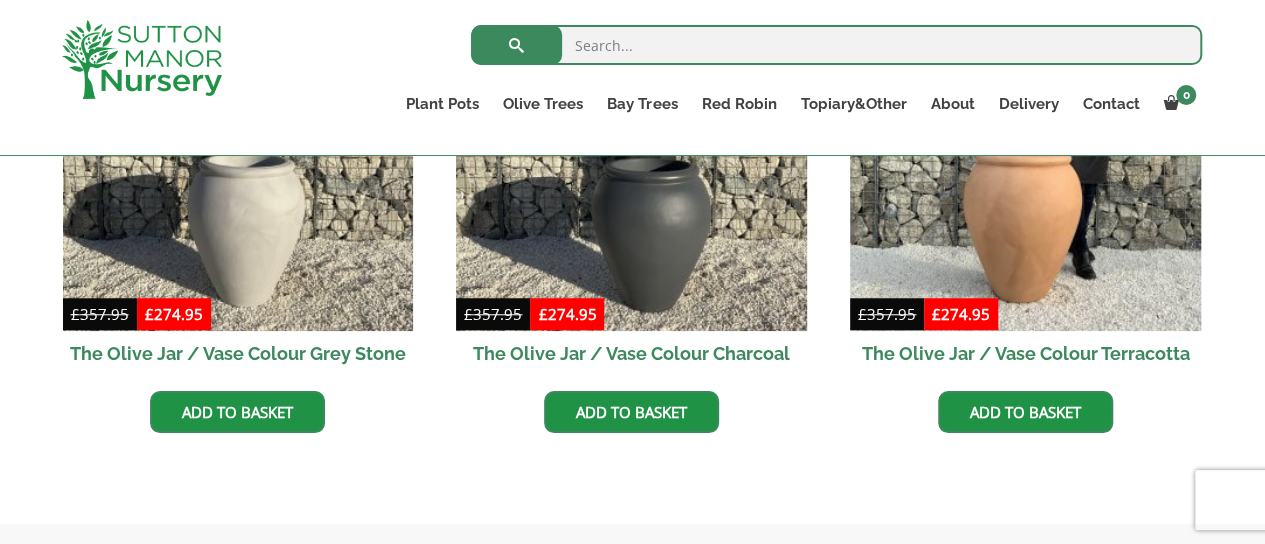 scroll, scrollTop: 774, scrollLeft: 0, axis: vertical 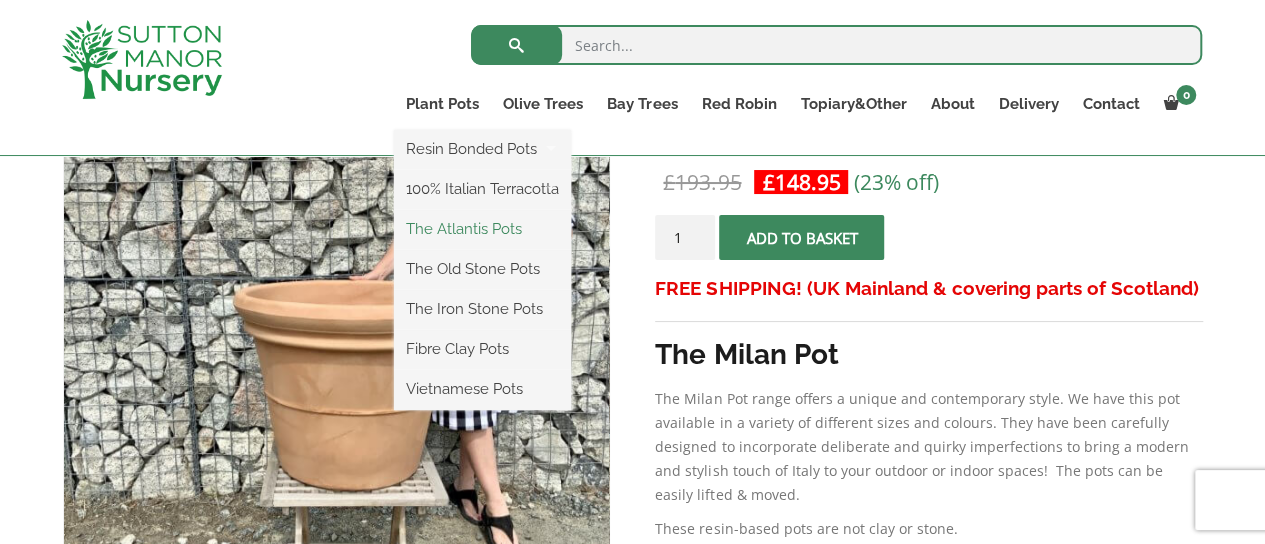 click on "The Atlantis Pots" at bounding box center (482, 229) 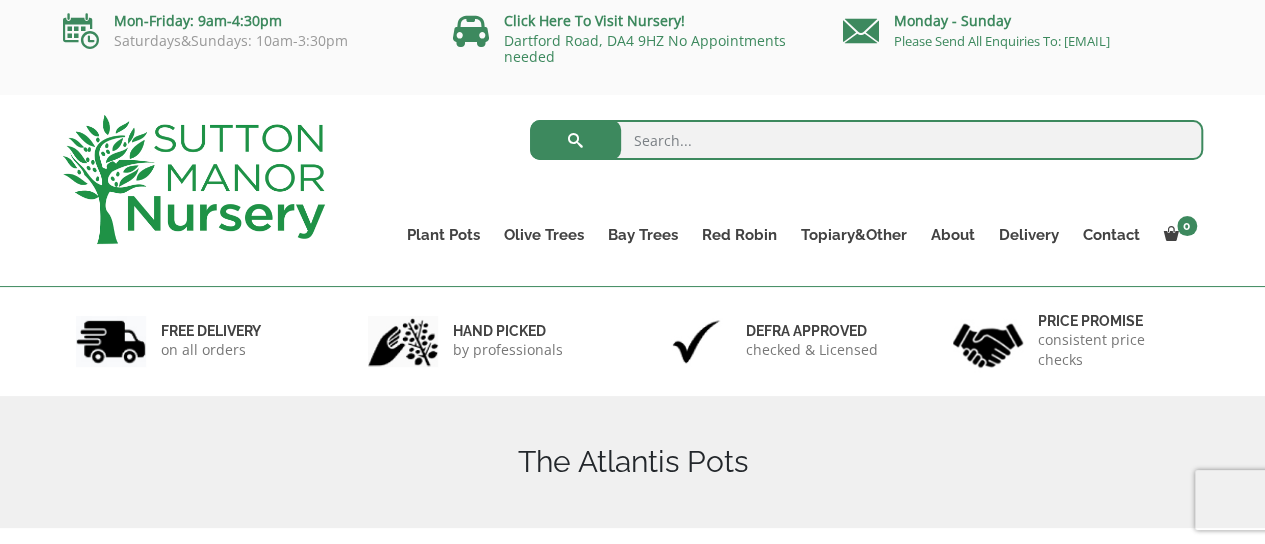 scroll, scrollTop: 40, scrollLeft: 0, axis: vertical 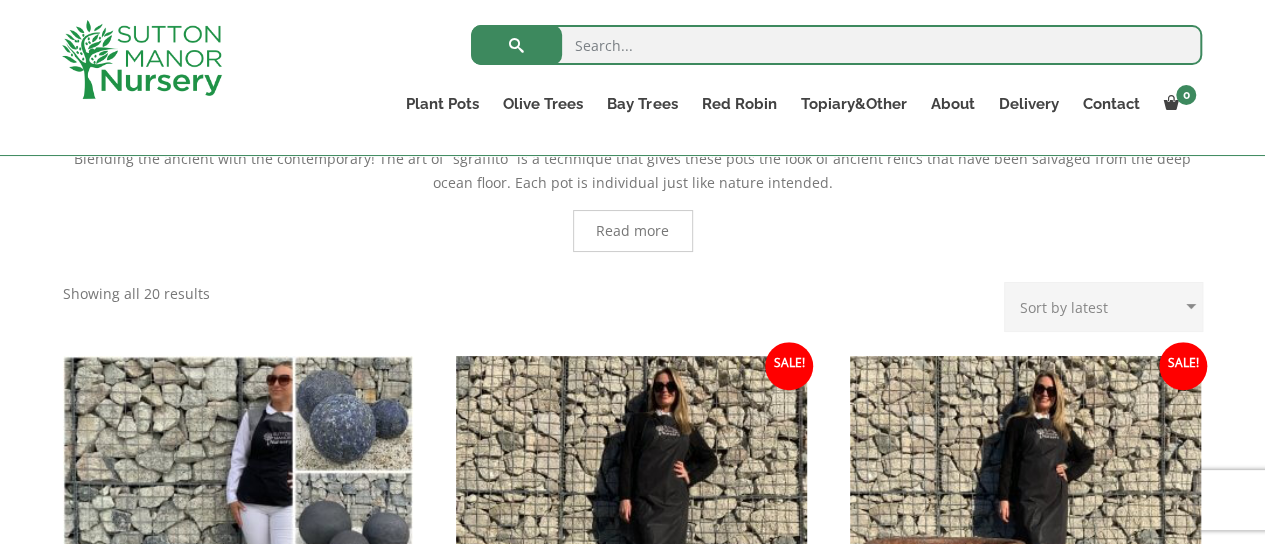 click on "0
No products in the basket.
Plant Pots
Resin Bonded Pots
The Milan Pots
The Capri Pots
The Brunello Pots
The Venice Cube Pots
The Barolo Pots
The Rome Bowl
The Olive Jar
The Sicilian Pots
The Mediterranean Pots
The San Marino Pots
The Tuscany Fruit Pots
The Pompei Pots
The Florence Oval Pot
The Alfresco Pots
100% Italian Terracotta
Shallow Bowl Grande
Rolled Rim Classico
Cylinders Traditionals
Squares And Troughs
Jars And Urns
The Atlantis Pots
The Old Stone Pots
The Iron Stone Pots
Fibre Clay Pots
Vietnamese Pots
Olive Trees
Tuscan Olive Trees
Ancient Gnarled Olive Trees
Gnarled Multi Stems (Olive Trees)
Gnarled Plateau Olive Tree XL
Gnarled Patio Pot Olive Trees
Gnarled Multi Stems XXL (Low Bowl Olive Trees)
Bay Trees
Red Robin
Red Robin Standards
Topiary&Other
Palm Trees" at bounding box center (632, 1220) 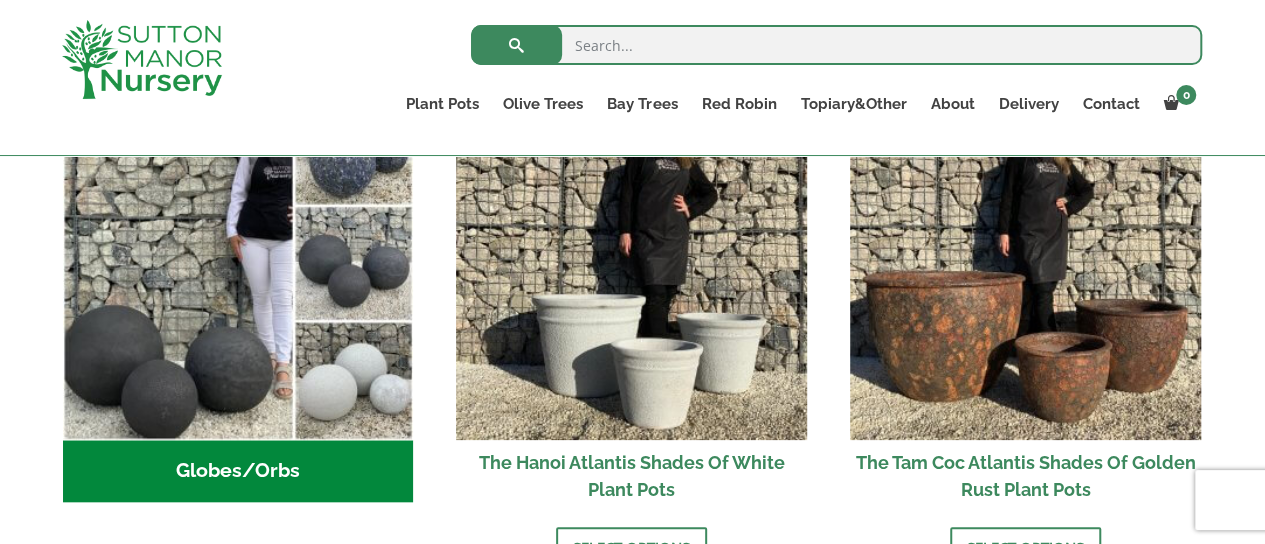 scroll, scrollTop: 760, scrollLeft: 0, axis: vertical 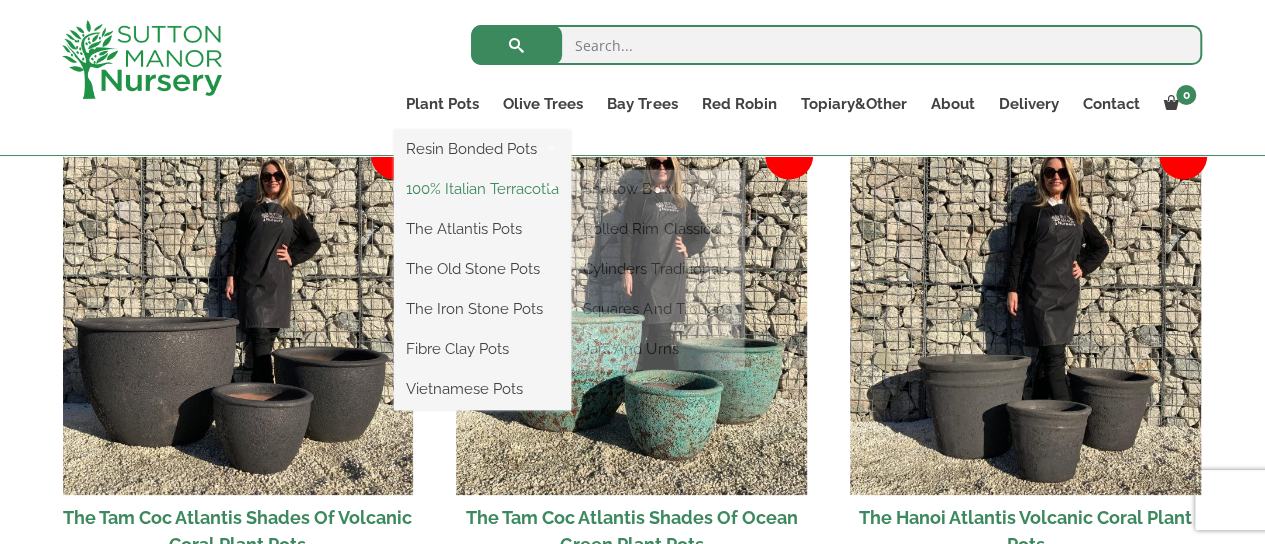 click on "100% Italian Terracotta" at bounding box center [482, 189] 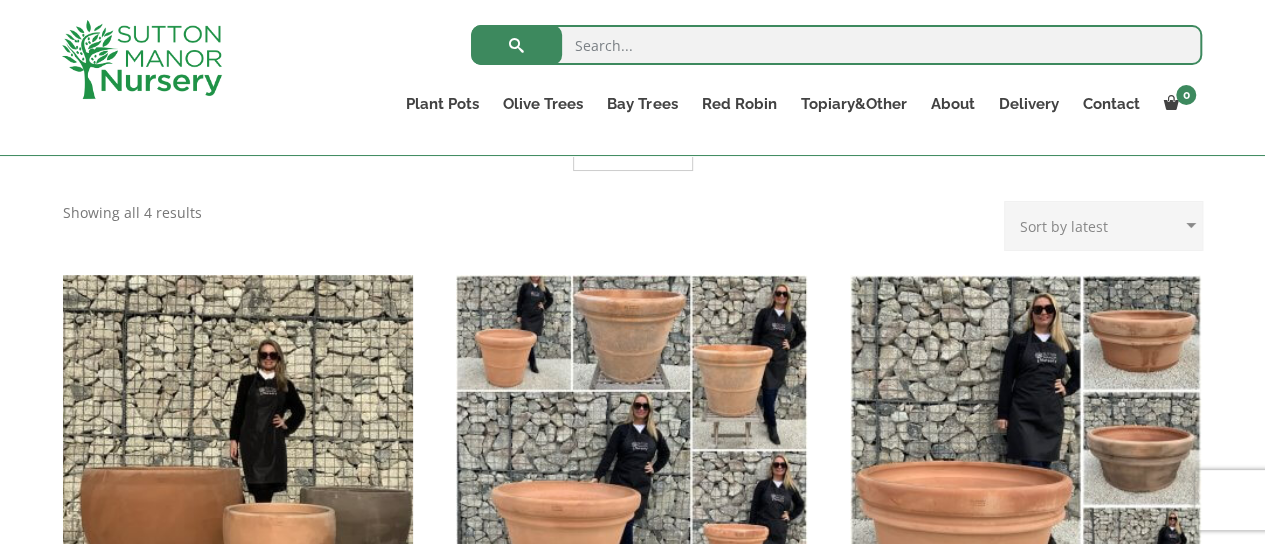 scroll, scrollTop: 680, scrollLeft: 0, axis: vertical 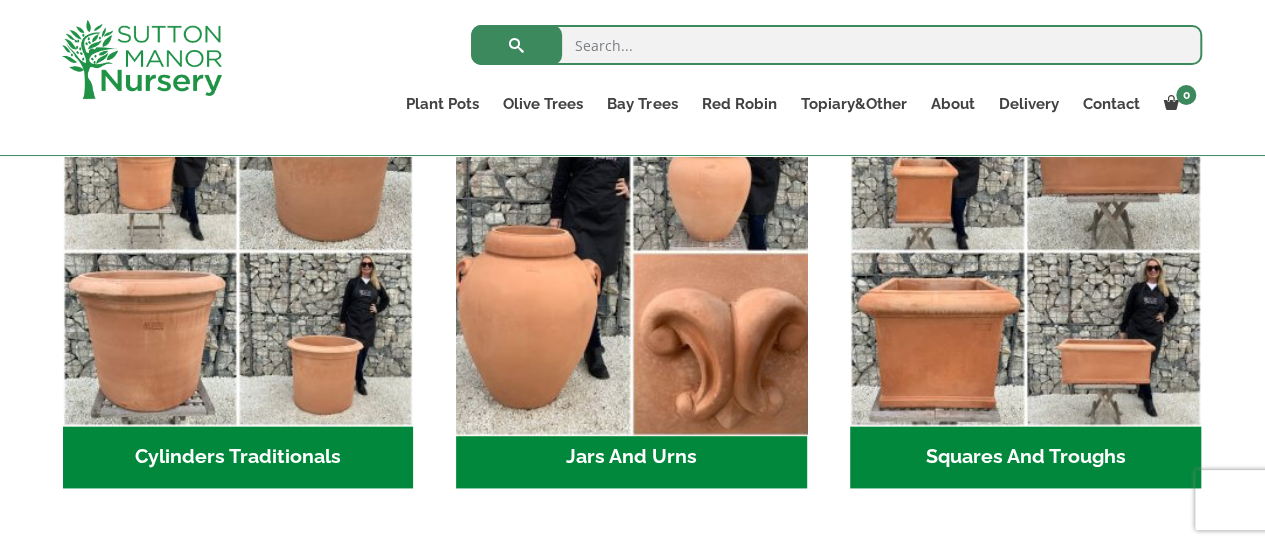 click at bounding box center (632, 251) 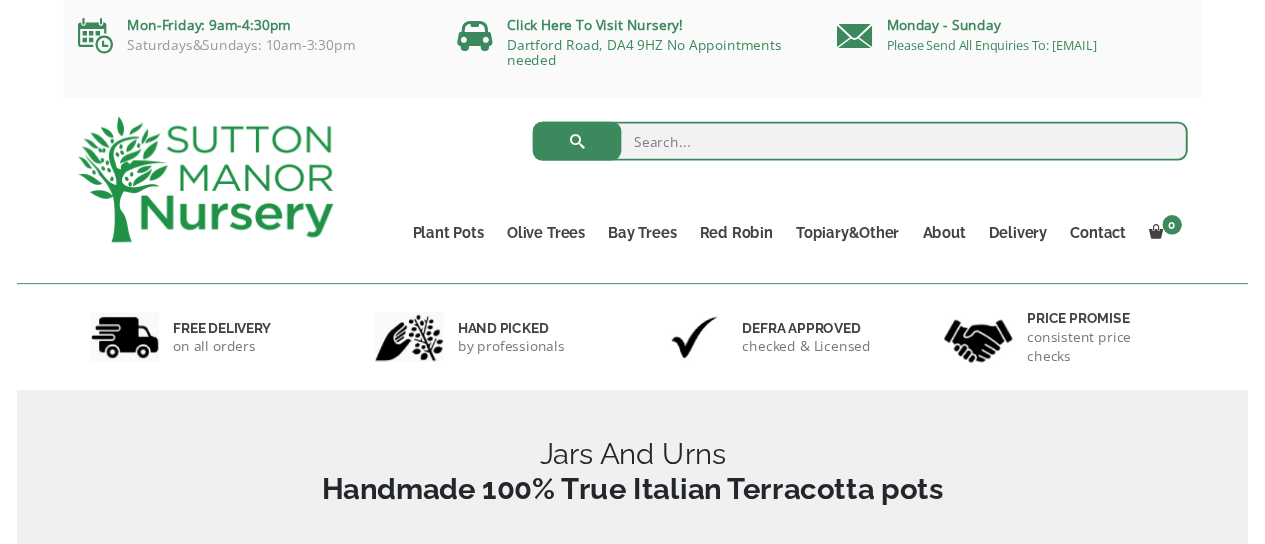 scroll, scrollTop: 0, scrollLeft: 0, axis: both 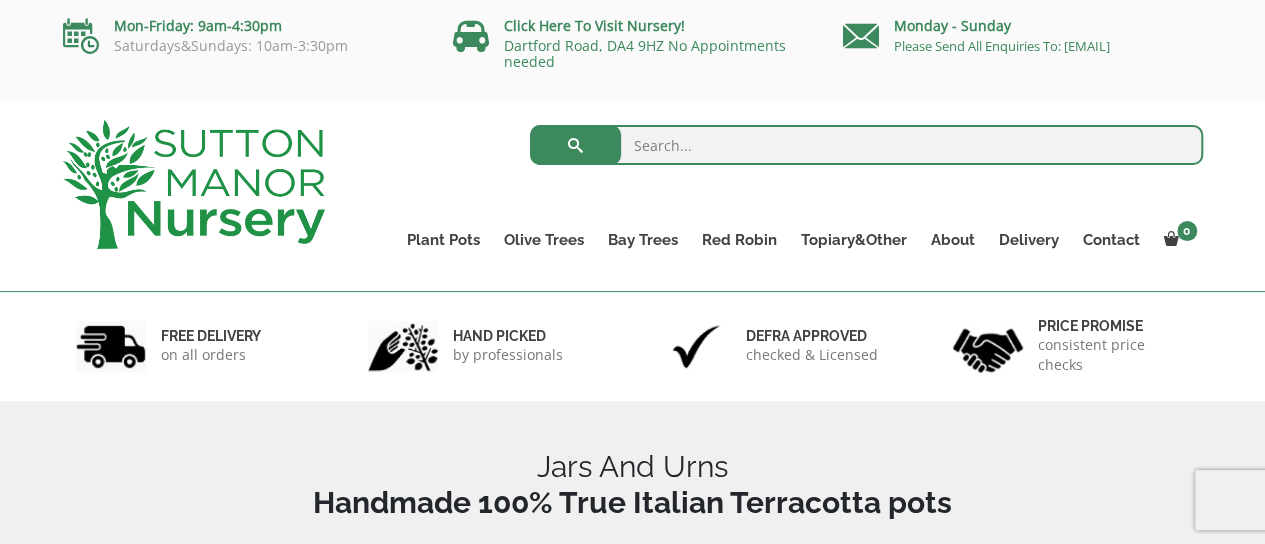 click on "0
No products in the basket.
Plant Pots
Resin Bonded Pots
The Milan Pots
The Capri Pots
The Brunello Pots
The Venice Cube Pots
The Barolo Pots
The Rome Bowl
The Olive Jar
The Sicilian Pots
The Mediterranean Pots
The San Marino Pots
The Tuscany Fruit Pots
The Pompei Pots
The Florence Oval Pot
The Alfresco Pots
100% Italian Terracotta
Shallow Bowl Grande
Rolled Rim Classico
Cylinders Traditionals
Squares And Troughs
Jars And Urns
The Atlantis Pots
The Old Stone Pots
The Iron Stone Pots
Fibre Clay Pots
Vietnamese Pots
Olive Trees
Tuscan Olive Trees
Ancient Gnarled Olive Trees
Gnarled Multi Stems (Olive Trees)
Gnarled Plateau Olive Tree XL
Gnarled Patio Pot Olive Trees
Gnarled Multi Stems XXL (Low Bowl Olive Trees)
Bay Trees
Red Robin
Red Robin Standards
Topiary&Other
Palm Trees" at bounding box center (632, 1309) 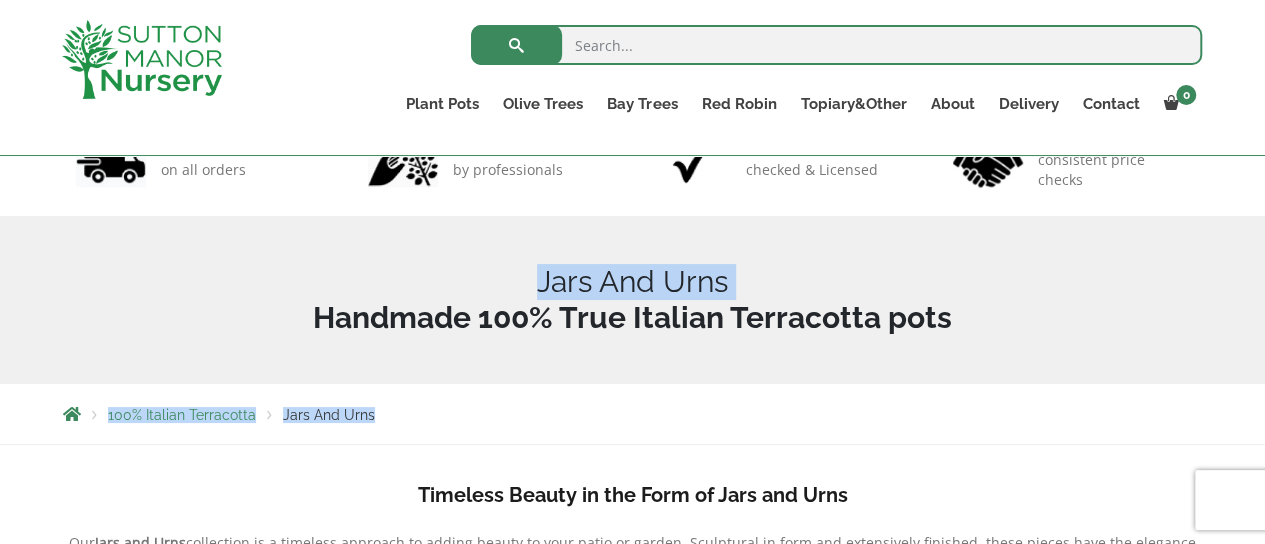 drag, startPoint x: 1274, startPoint y: 552, endPoint x: 1272, endPoint y: 535, distance: 17.117243 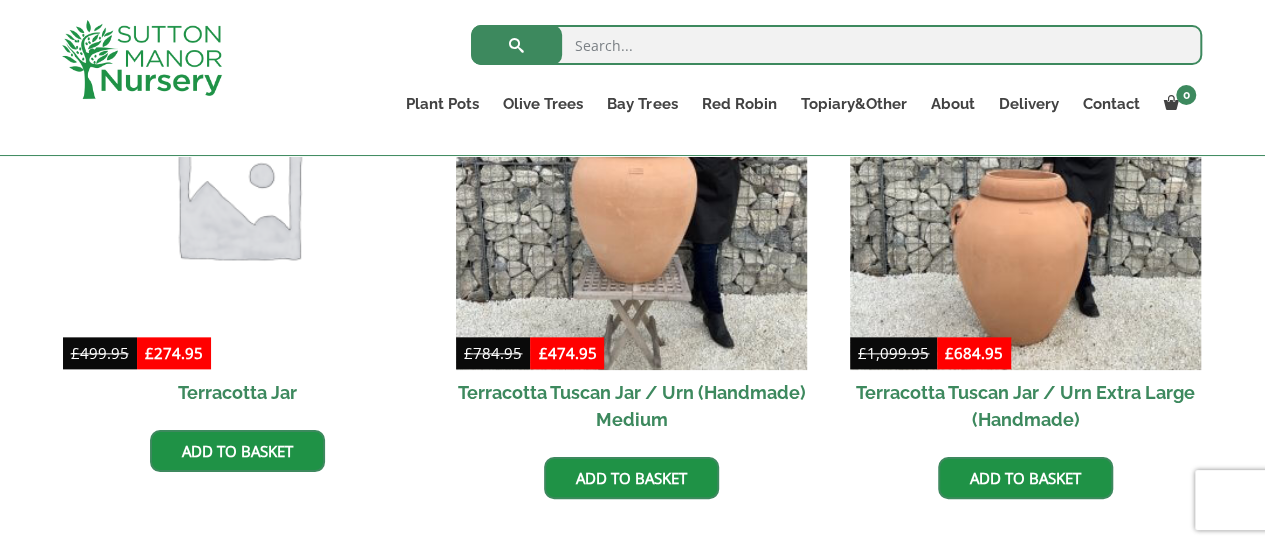 click on "0
No products in the basket.
Plant Pots
Resin Bonded Pots
The Milan Pots
The Capri Pots
The Brunello Pots
The Venice Cube Pots
The Barolo Pots
The Rome Bowl
The Olive Jar
The Sicilian Pots
The Mediterranean Pots
The San Marino Pots
The Tuscany Fruit Pots
The Pompei Pots
The Florence Oval Pot
The Alfresco Pots
100% Italian Terracotta
Shallow Bowl Grande
Rolled Rim Classico
Cylinders Traditionals
Squares And Troughs
Jars And Urns
The Atlantis Pots
The Old Stone Pots
The Iron Stone Pots
Fibre Clay Pots
Vietnamese Pots
Olive Trees
Tuscan Olive Trees
Ancient Gnarled Olive Trees
Gnarled Multi Stems (Olive Trees)
Gnarled Plateau Olive Tree XL
Gnarled Patio Pot Olive Trees
Gnarled Multi Stems XXL (Low Bowl Olive Trees)
Bay Trees
Red Robin
Red Robin Standards
Topiary&Other
Palm Trees" at bounding box center [632, 251] 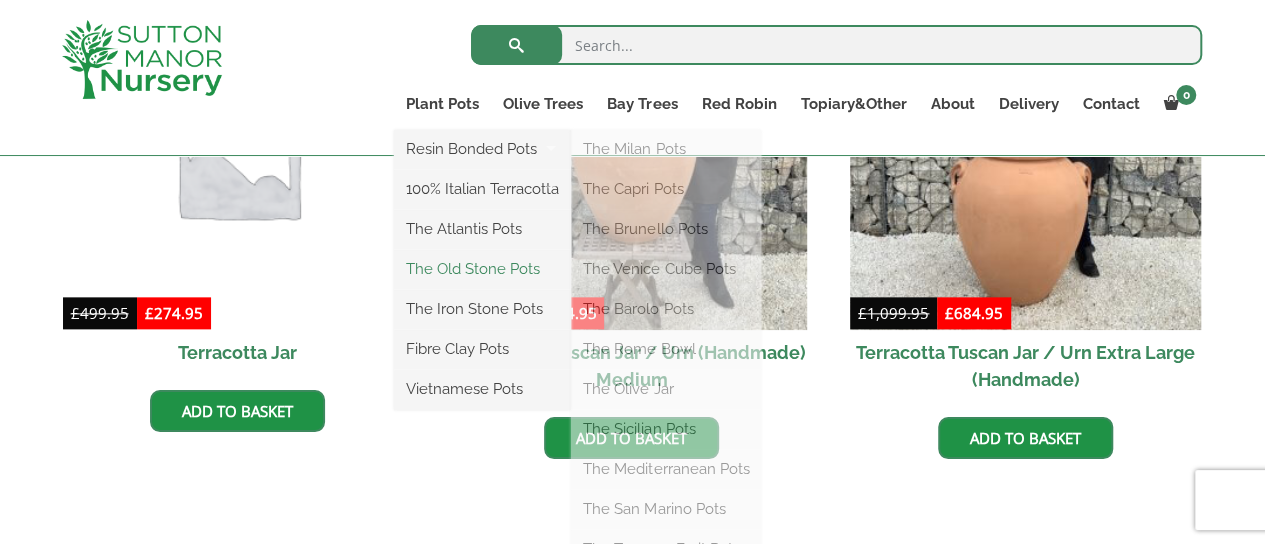 click on "The Old Stone Pots" at bounding box center (482, 269) 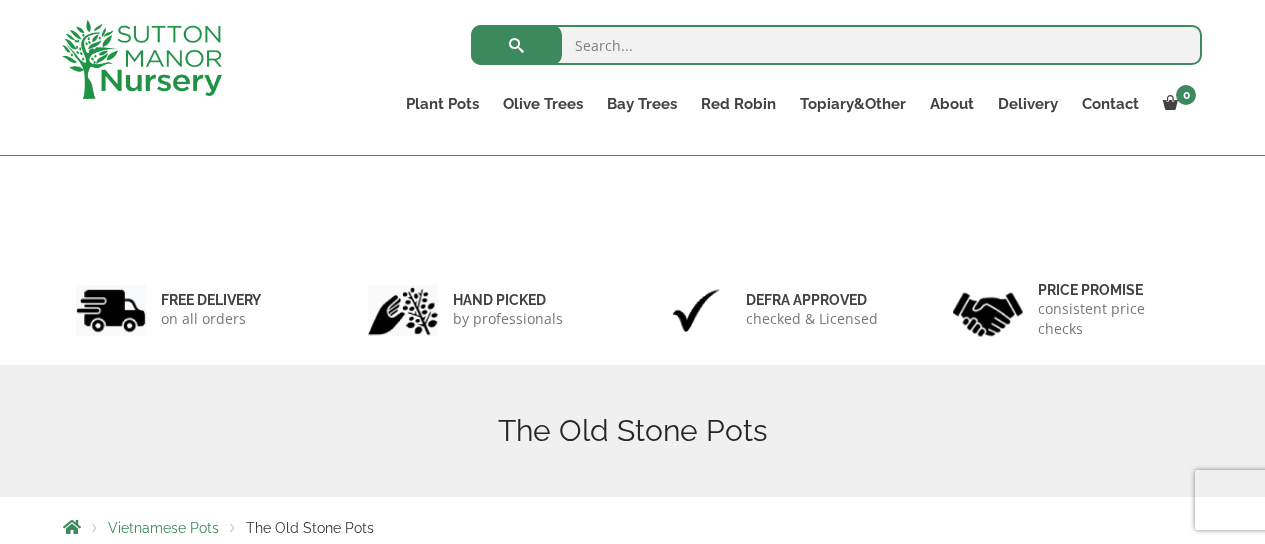 scroll, scrollTop: 613, scrollLeft: 0, axis: vertical 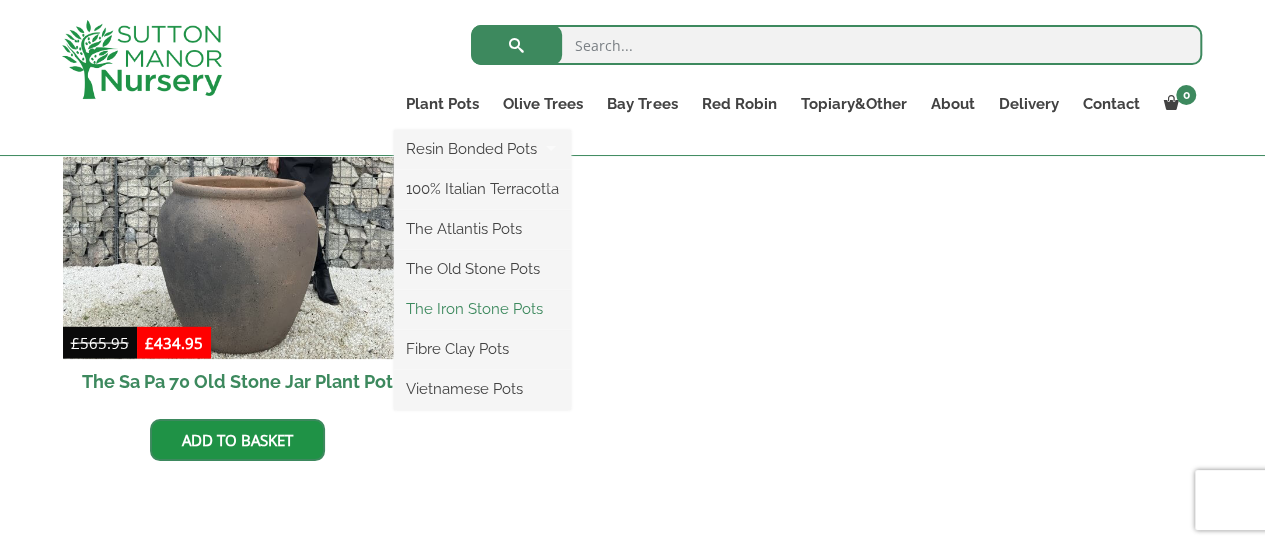 click on "The Iron Stone Pots" at bounding box center (482, 309) 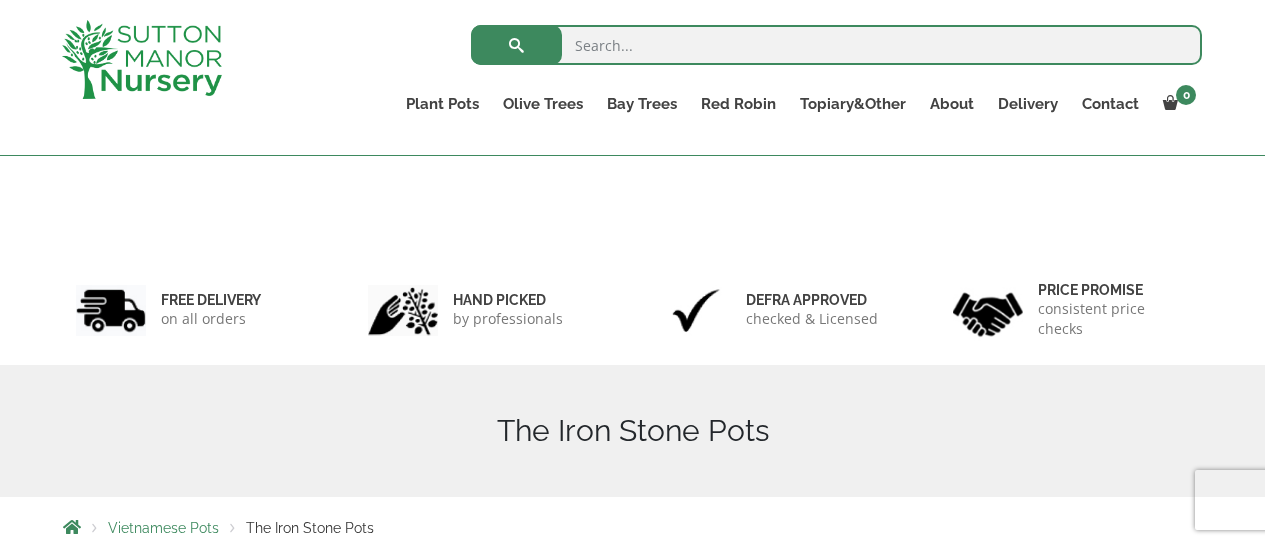 scroll, scrollTop: 733, scrollLeft: 0, axis: vertical 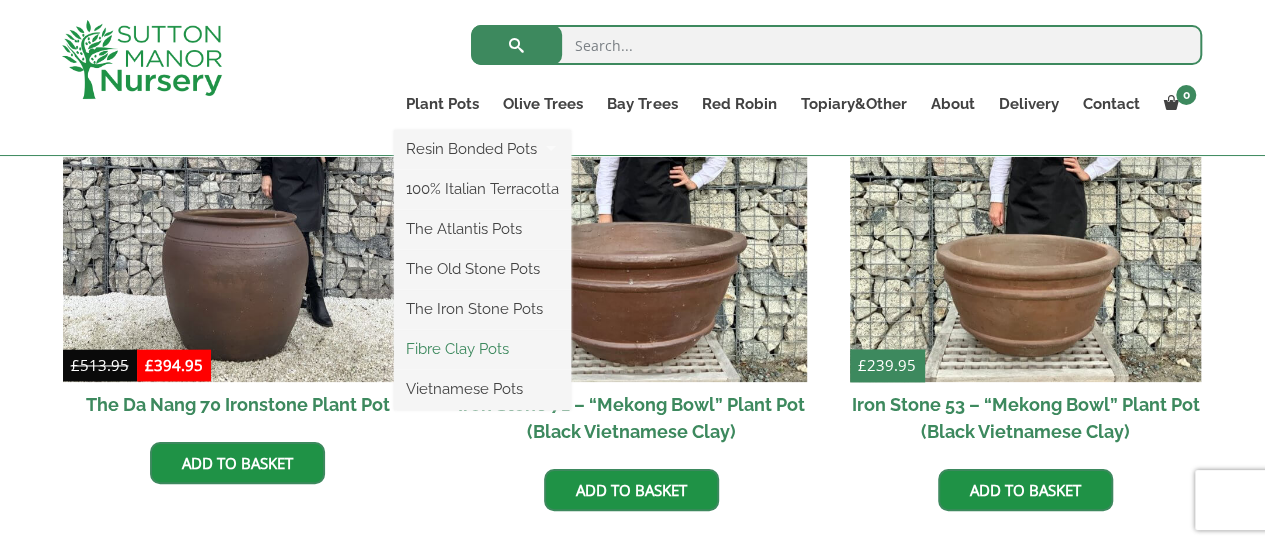 click on "Fibre Clay Pots" at bounding box center [482, 349] 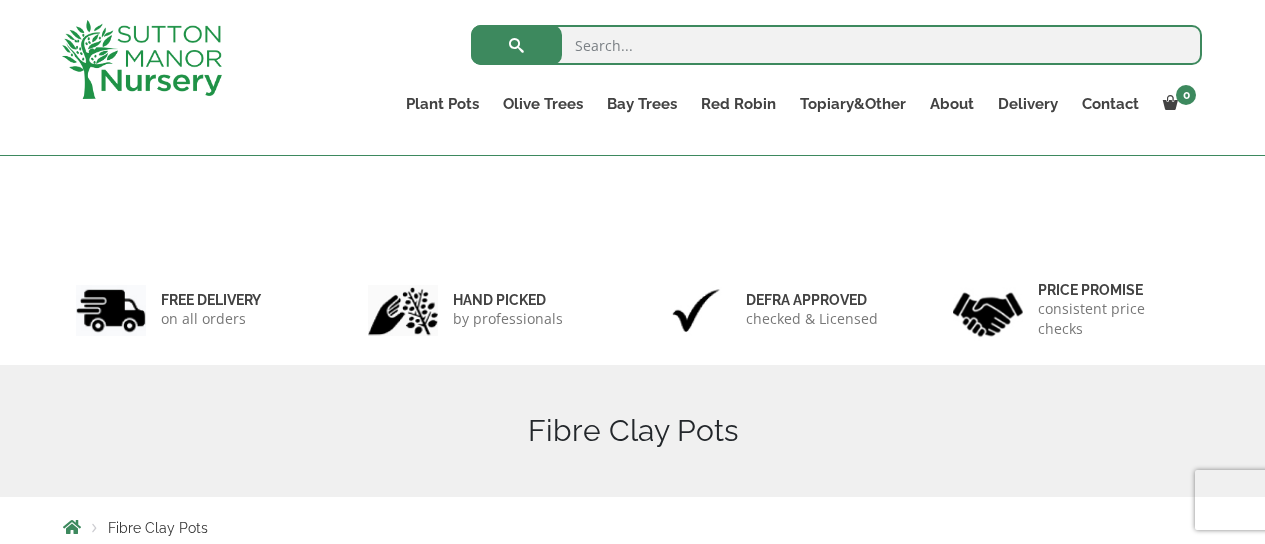 scroll, scrollTop: 639, scrollLeft: 0, axis: vertical 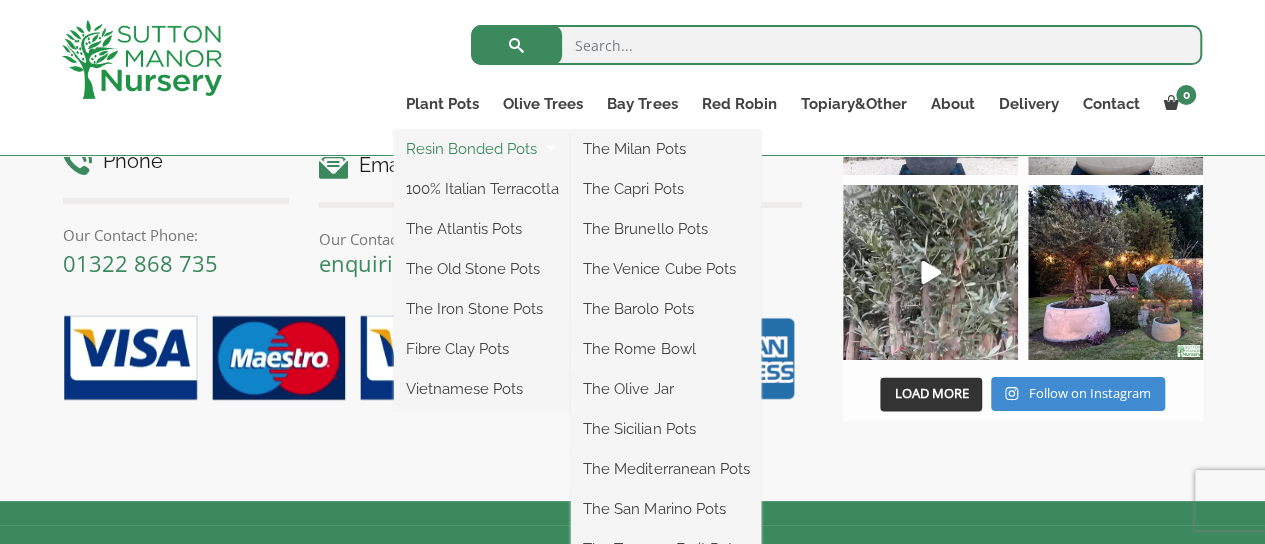 click on "Resin Bonded Pots" at bounding box center [482, 149] 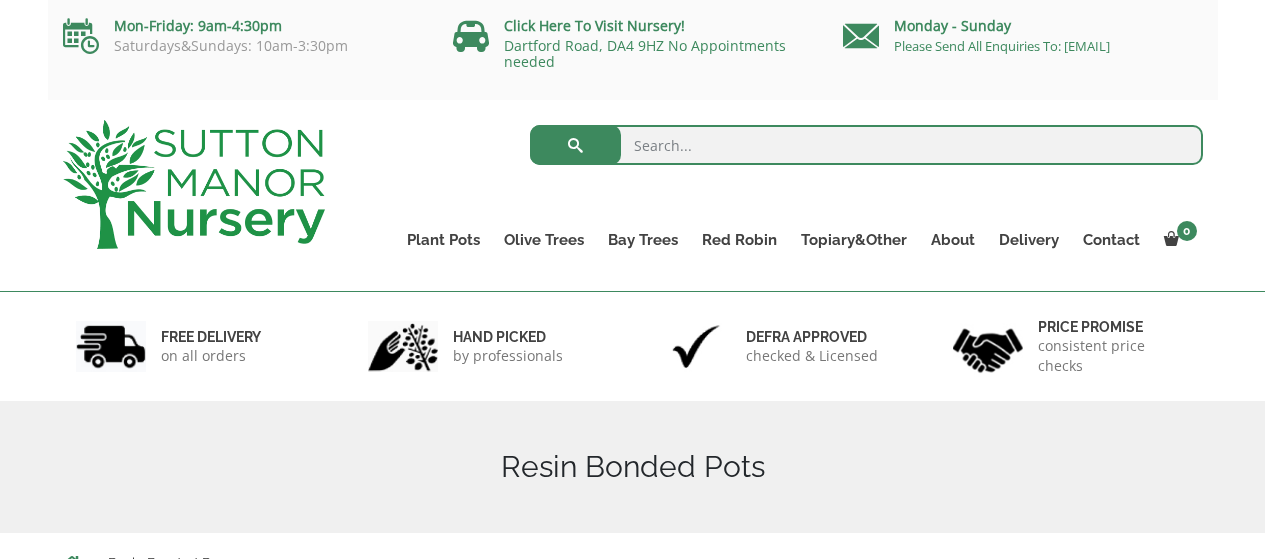 scroll, scrollTop: 0, scrollLeft: 0, axis: both 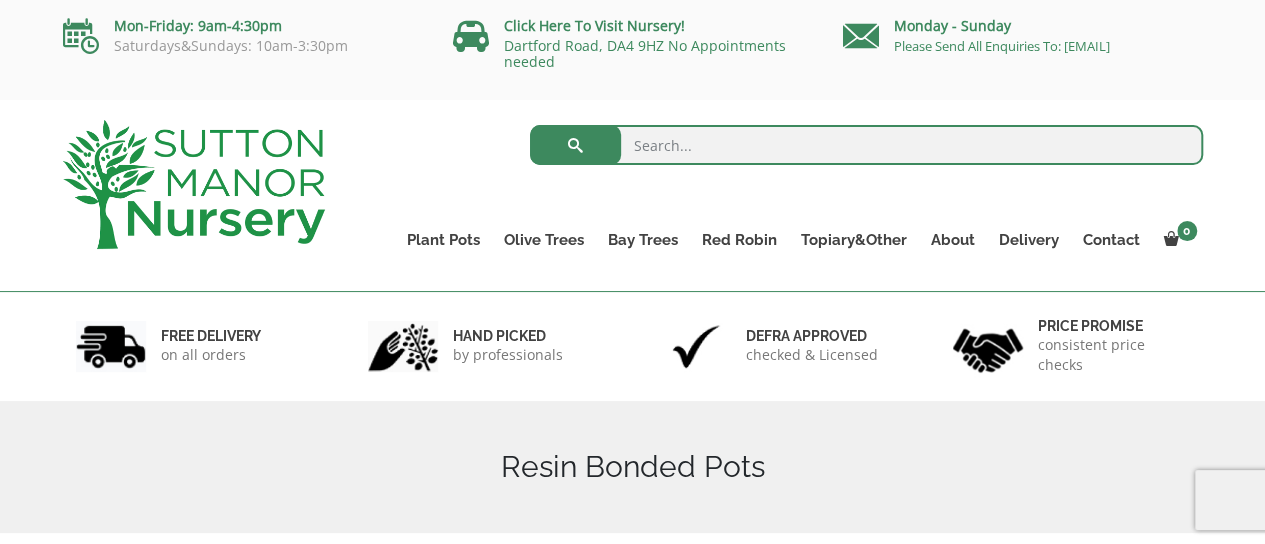 click on "0
No products in the basket.
Plant Pots
Resin Bonded Pots
The Milan Pots
The Capri Pots
The Brunello Pots
The Venice Cube Pots
The Barolo Pots
The Rome Bowl
The Olive Jar
The Sicilian Pots
The Mediterranean Pots
The San Marino Pots
The Tuscany Fruit Pots
The Pompei Pots
The Florence Oval Pot
The Alfresco Pots
100% Italian Terracotta
Shallow Bowl Grande
Rolled Rim Classico
Cylinders Traditionals
Squares And Troughs
Jars And Urns
The Atlantis Pots
The Old Stone Pots
The Iron Stone Pots
Fibre Clay Pots
Vietnamese Pots
Olive Trees
Tuscan Olive Trees
Ancient Gnarled Olive Trees
Gnarled Multi Stems (Olive Trees)
Gnarled Plateau Olive Tree XL
Gnarled Patio Pot Olive Trees
Gnarled Multi Stems XXL (Low Bowl Olive Trees)
Bay Trees
Red Robin
Red Robin Standards
Topiary&Other
Palm Trees" at bounding box center [632, 2232] 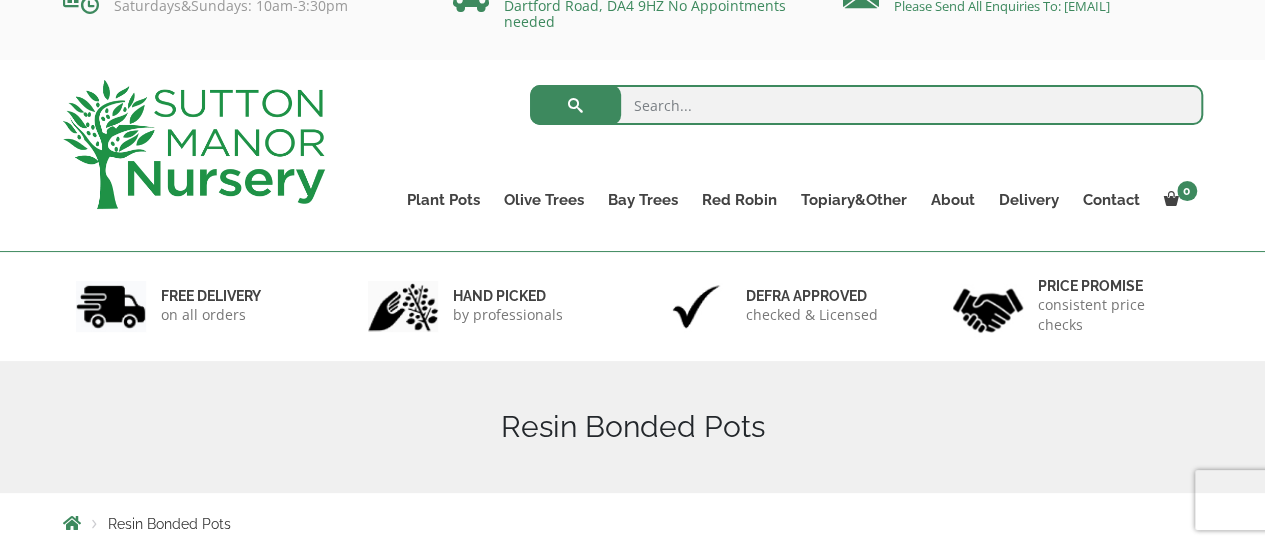 scroll, scrollTop: 430, scrollLeft: 0, axis: vertical 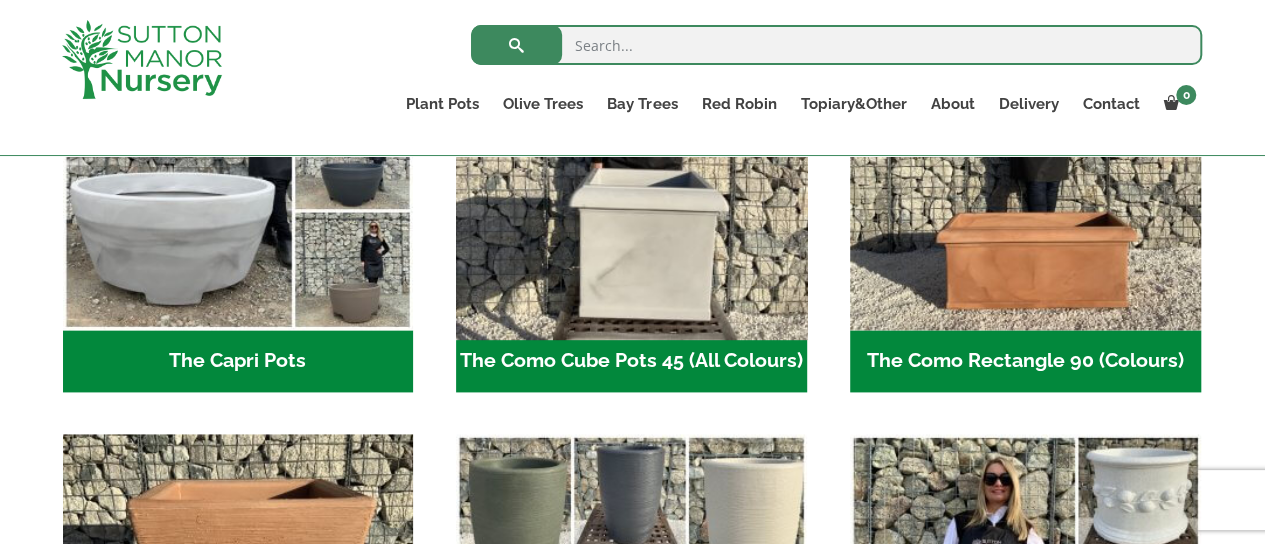 click at bounding box center (632, 155) 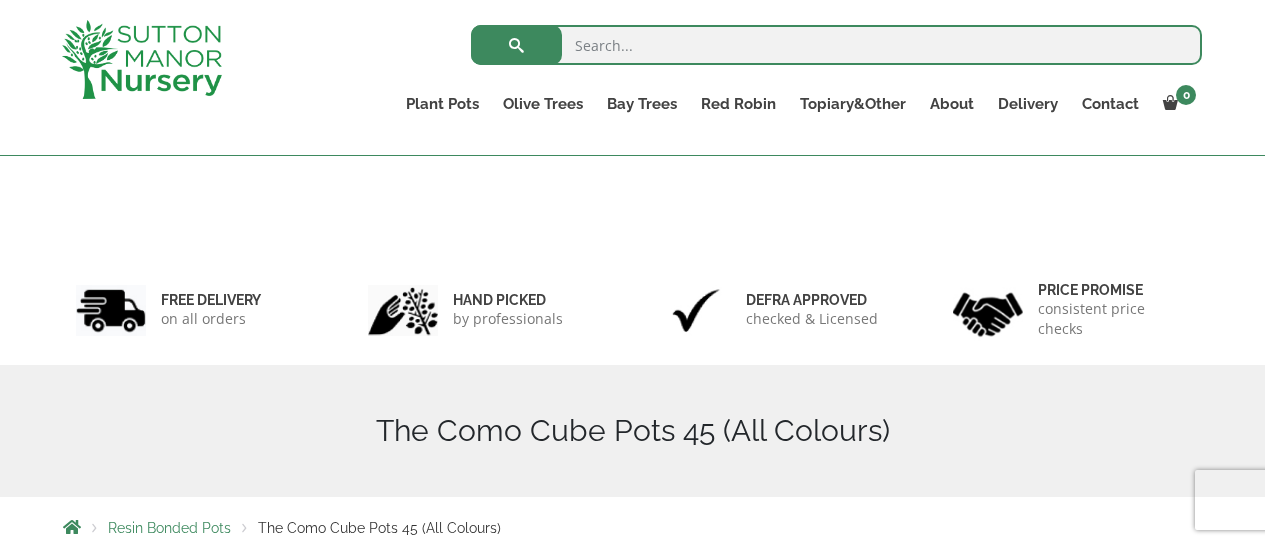 scroll, scrollTop: 712, scrollLeft: 0, axis: vertical 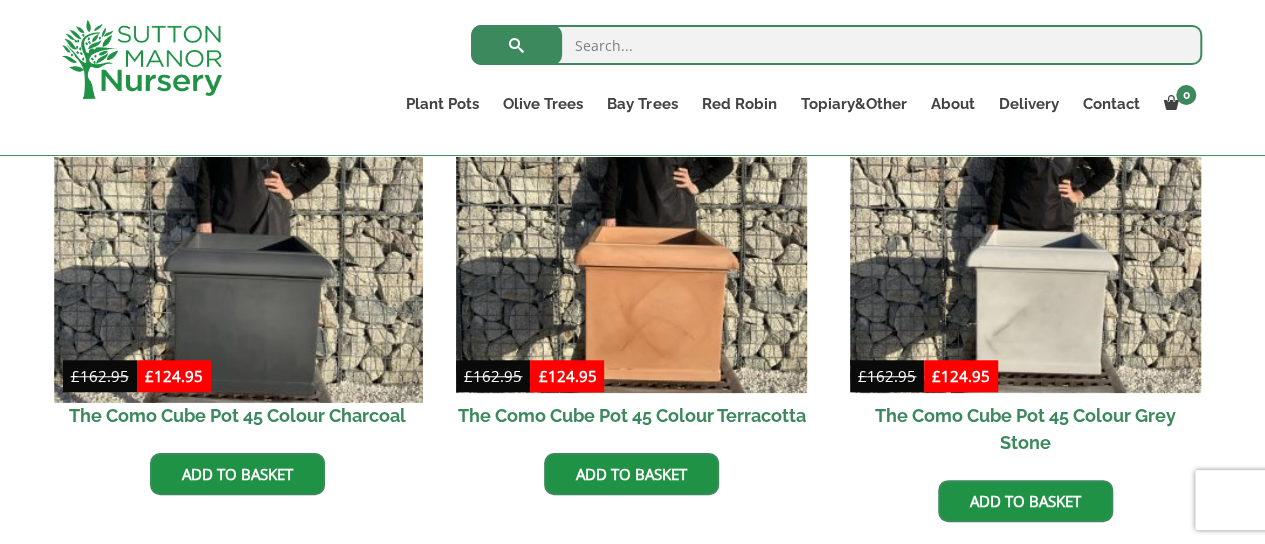 click at bounding box center (238, 218) 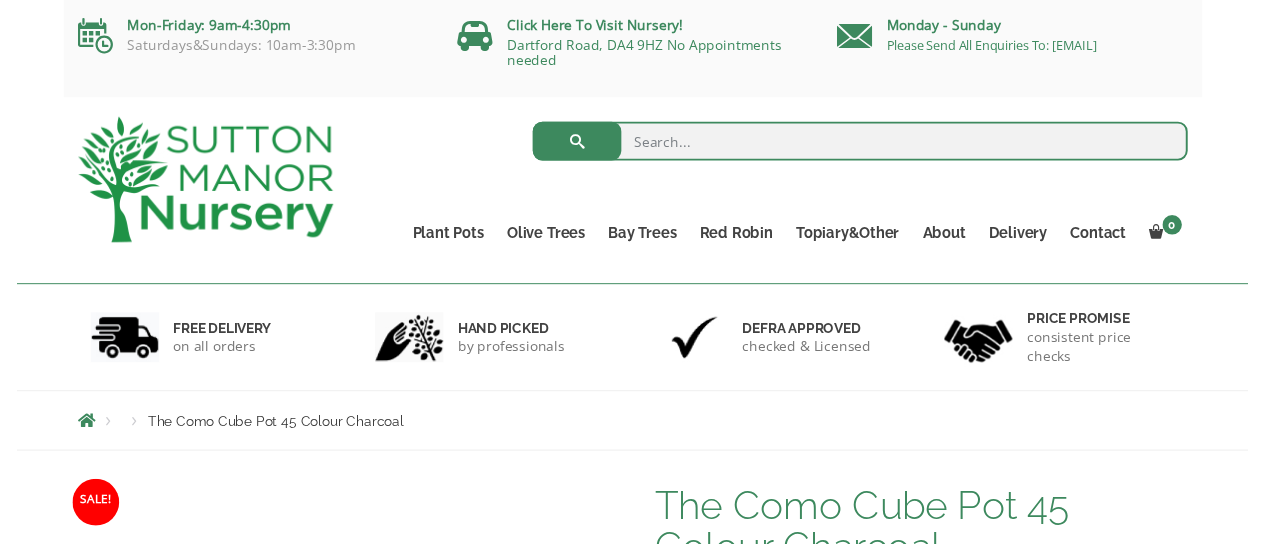 scroll, scrollTop: 0, scrollLeft: 0, axis: both 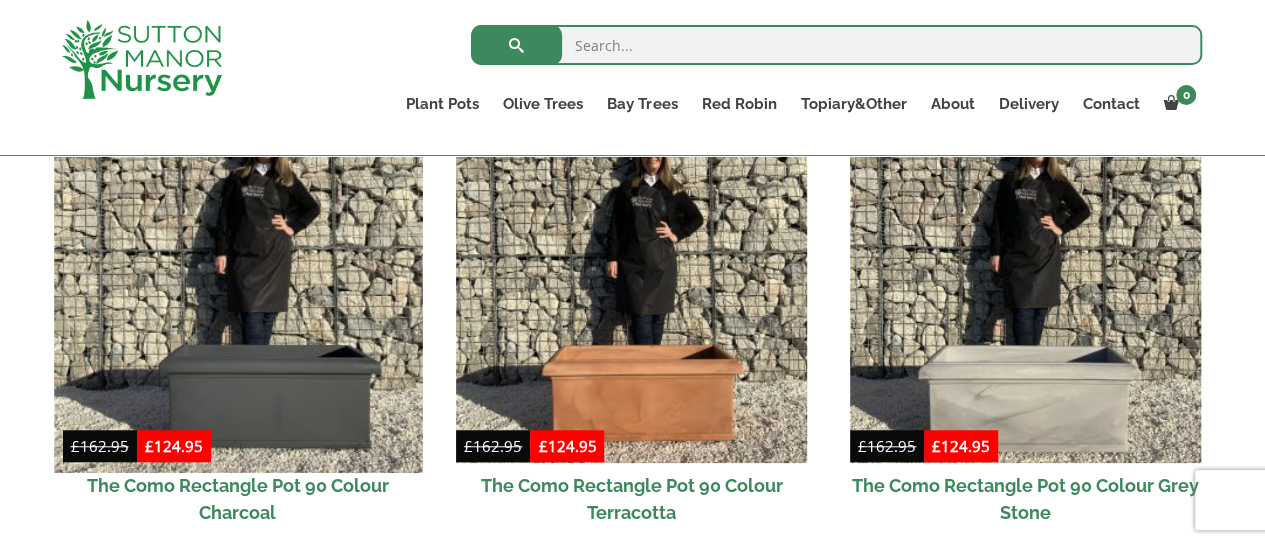 click at bounding box center (238, 288) 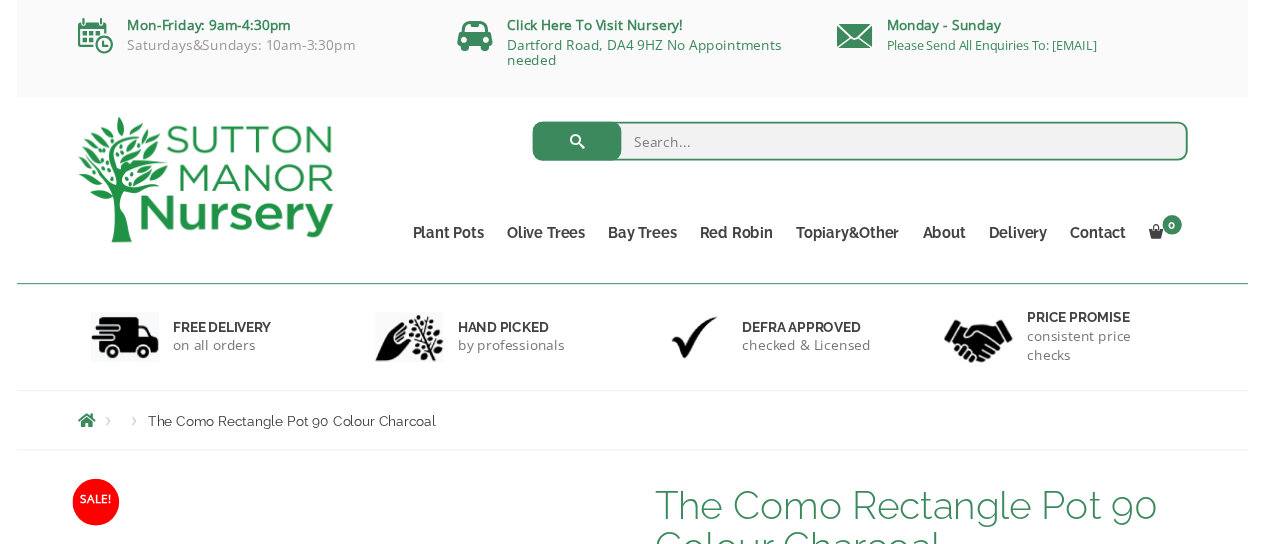 scroll, scrollTop: 0, scrollLeft: 0, axis: both 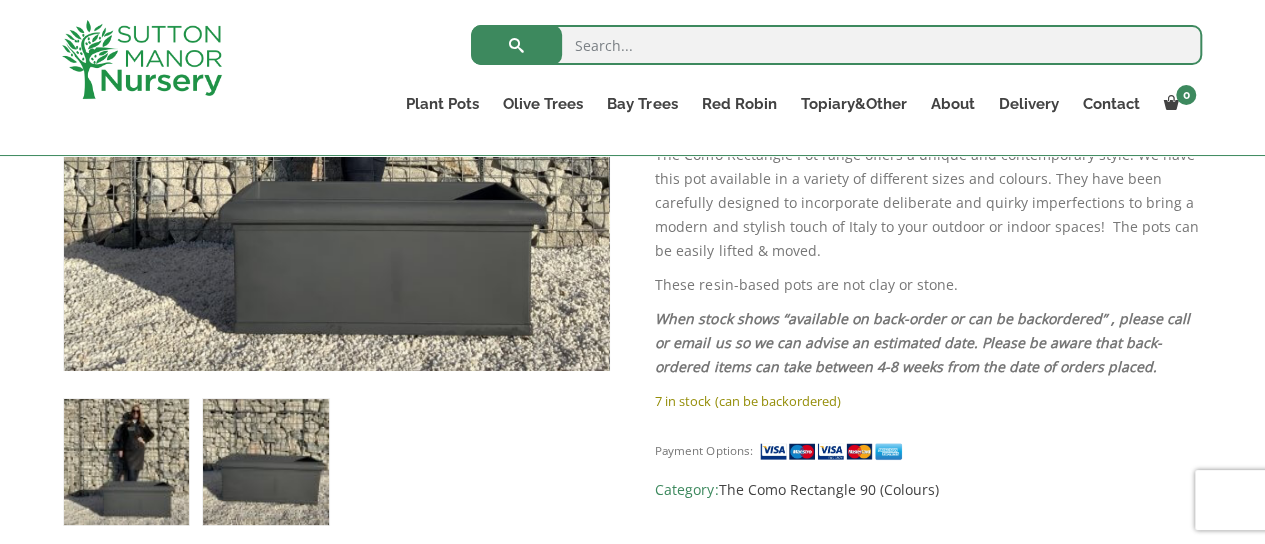 click at bounding box center (265, 461) 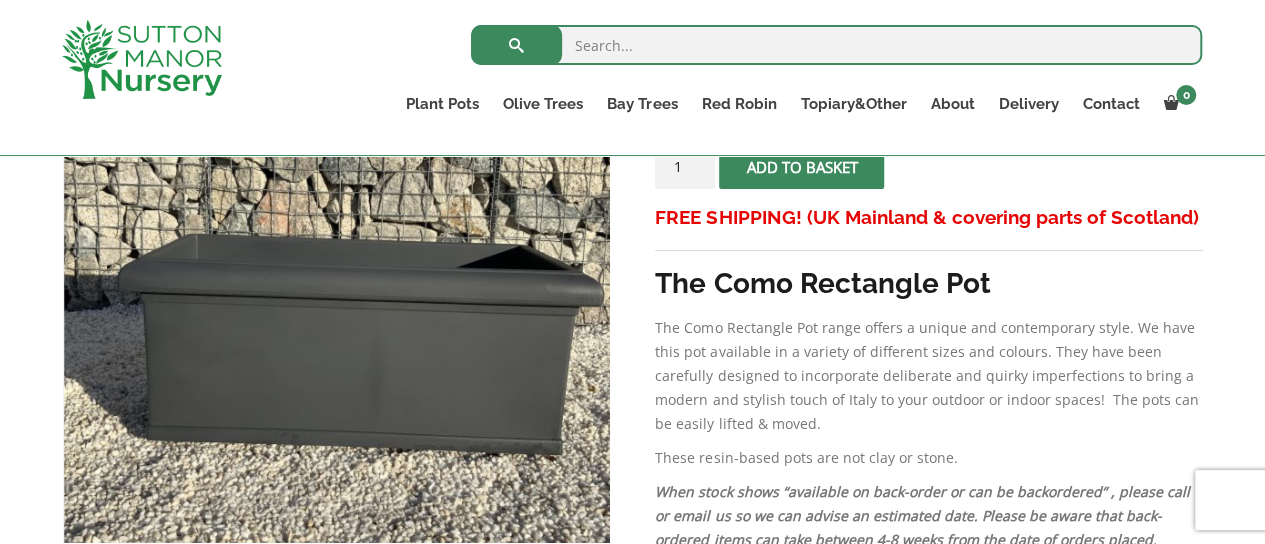 scroll, scrollTop: 397, scrollLeft: 0, axis: vertical 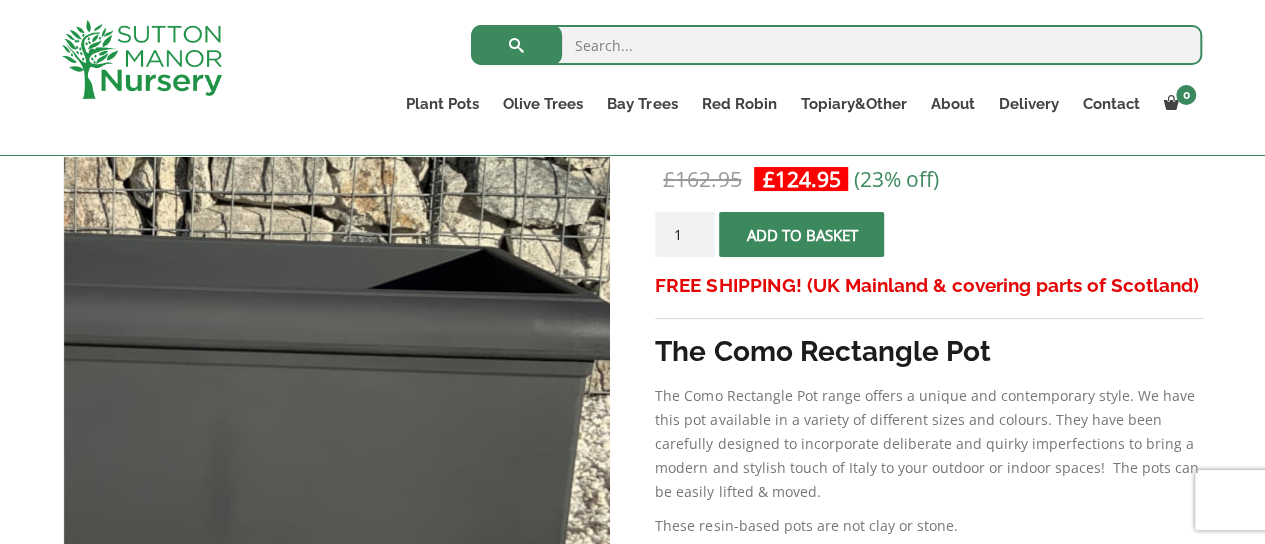 click at bounding box center [150, 295] 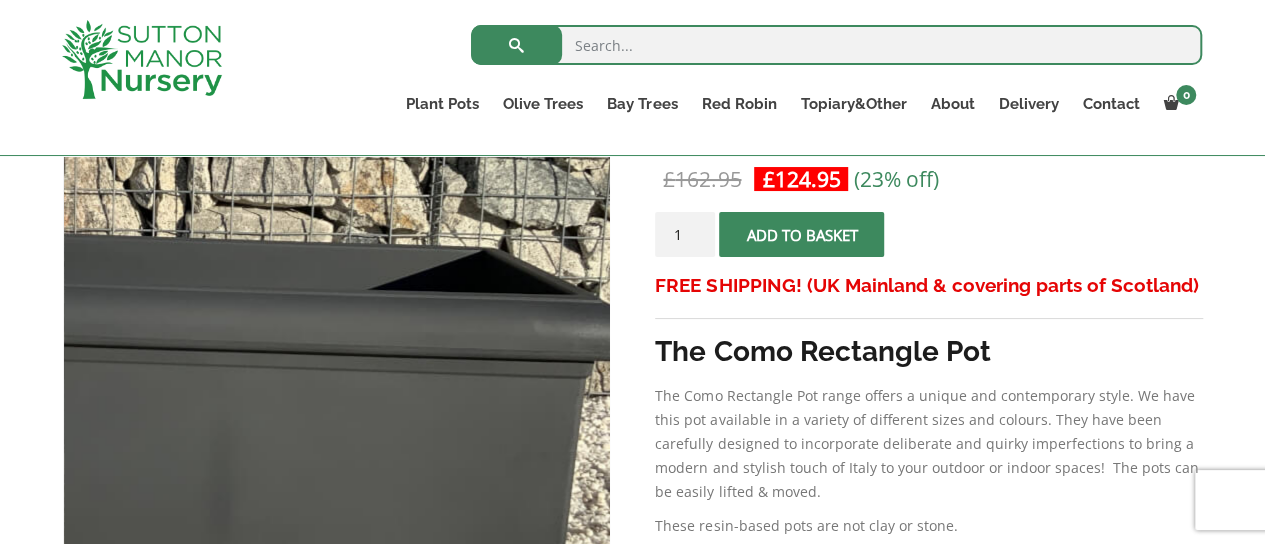 click at bounding box center (150, 296) 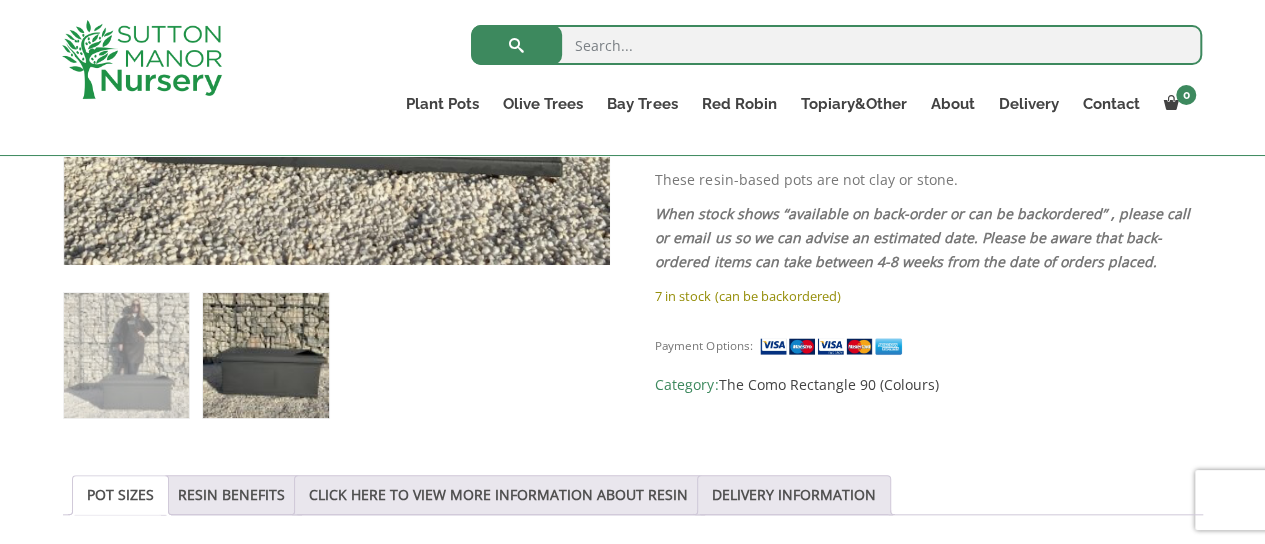 scroll, scrollTop: 797, scrollLeft: 0, axis: vertical 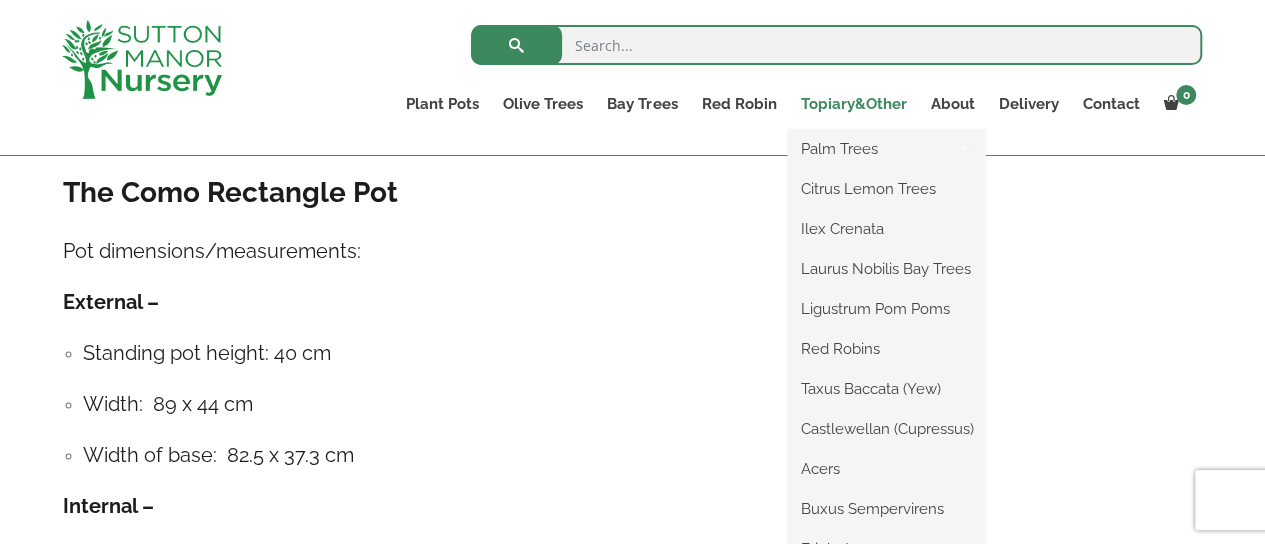 click on "Topiary&Other" at bounding box center [853, 104] 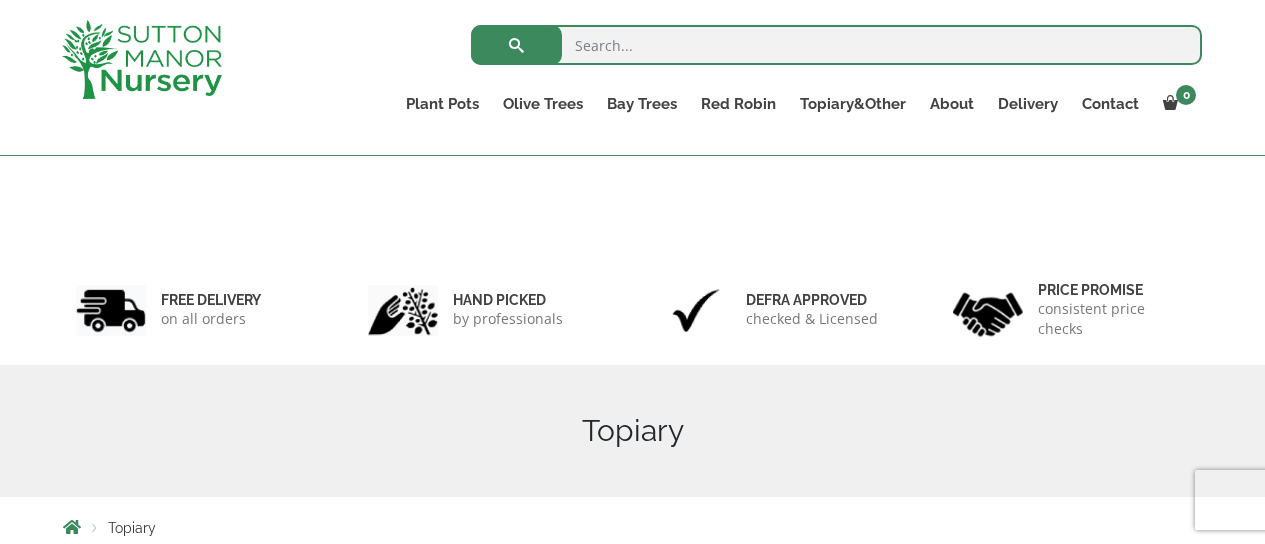 scroll, scrollTop: 870, scrollLeft: 0, axis: vertical 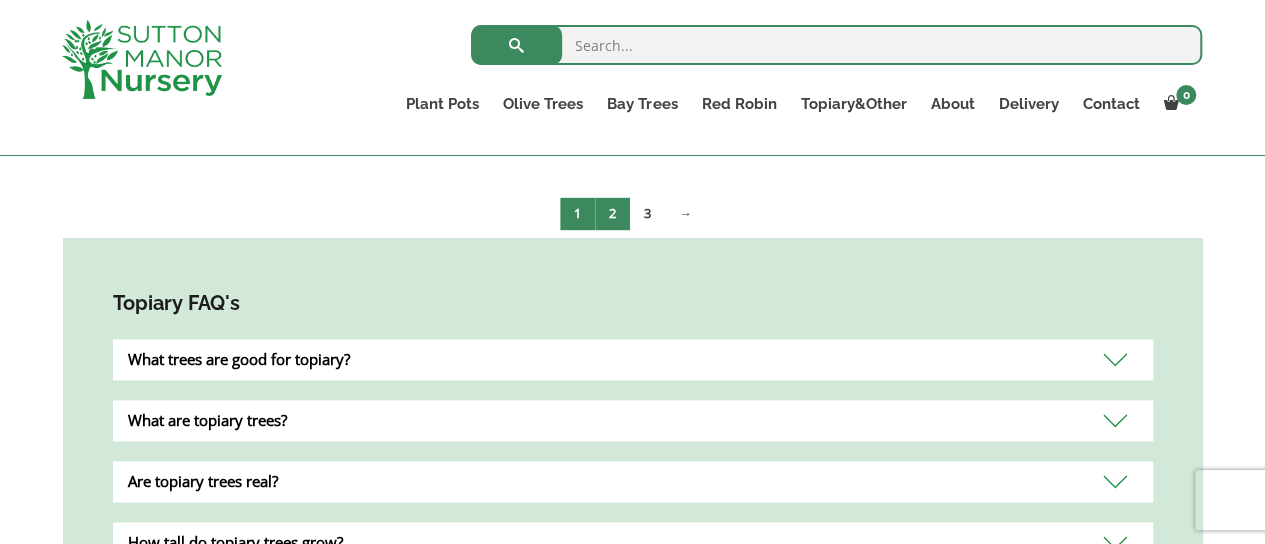 click on "2" at bounding box center (612, 213) 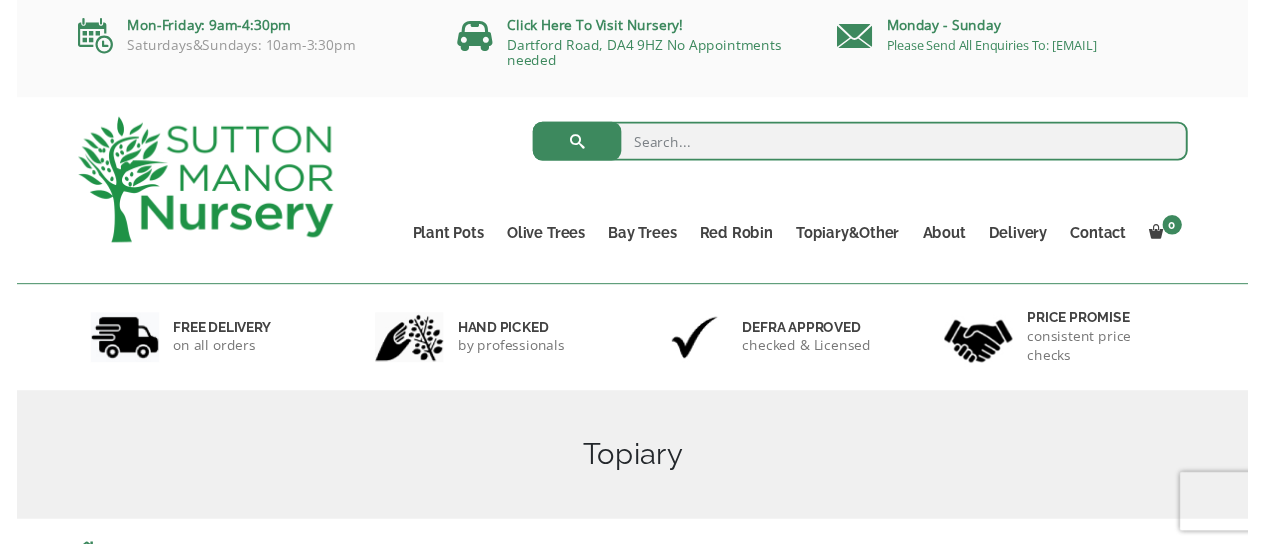 scroll, scrollTop: 0, scrollLeft: 0, axis: both 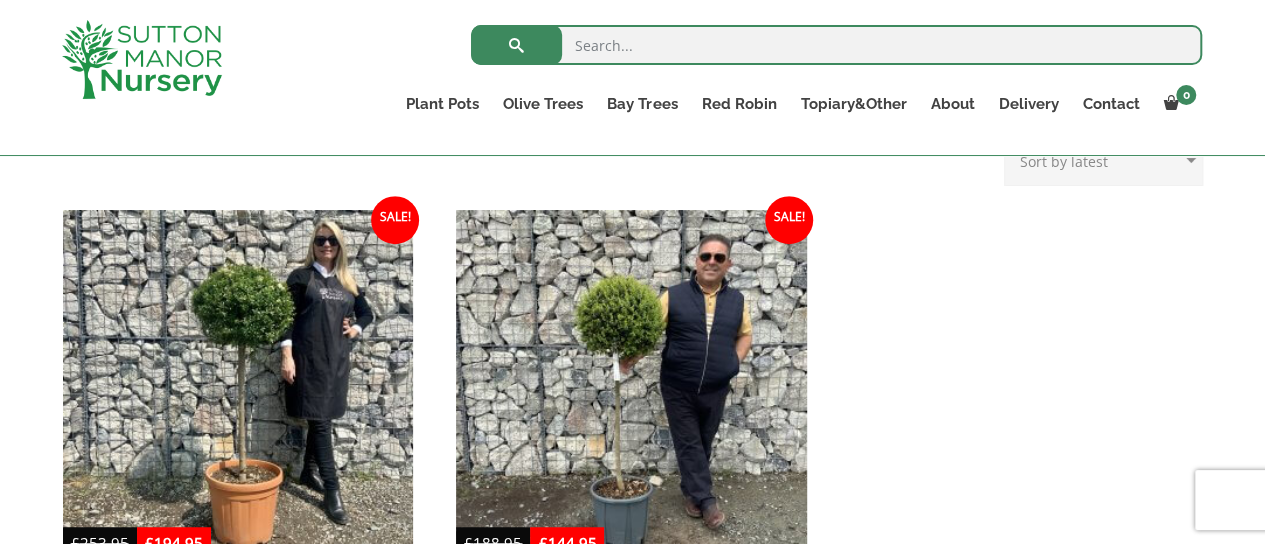 click on "0
No products in the basket.
Plant Pots
Resin Bonded Pots
The Milan Pots
The Capri Pots
The Brunello Pots
The Venice Cube Pots
The Barolo Pots
The Rome Bowl
The Olive Jar
The Sicilian Pots
The Mediterranean Pots
The San Marino Pots
The Tuscany Fruit Pots
The Pompei Pots
The Florence Oval Pot
The Alfresco Pots
100% Italian Terracotta
Shallow Bowl Grande
Rolled Rim Classico
Cylinders Traditionals
Squares And Troughs
Jars And Urns
The Atlantis Pots
The Old Stone Pots
The Iron Stone Pots
Fibre Clay Pots
Vietnamese Pots
Olive Trees
Tuscan Olive Trees
Ancient Gnarled Olive Trees
Gnarled Multi Stems (Olive Trees)
Gnarled Plateau Olive Tree XL
Gnarled Patio Pot Olive Trees
Gnarled Multi Stems XXL (Low Bowl Olive Trees)
Bay Trees
Red Robin
Red Robin Standards
Topiary&Other
Palm Trees" at bounding box center (632, 856) 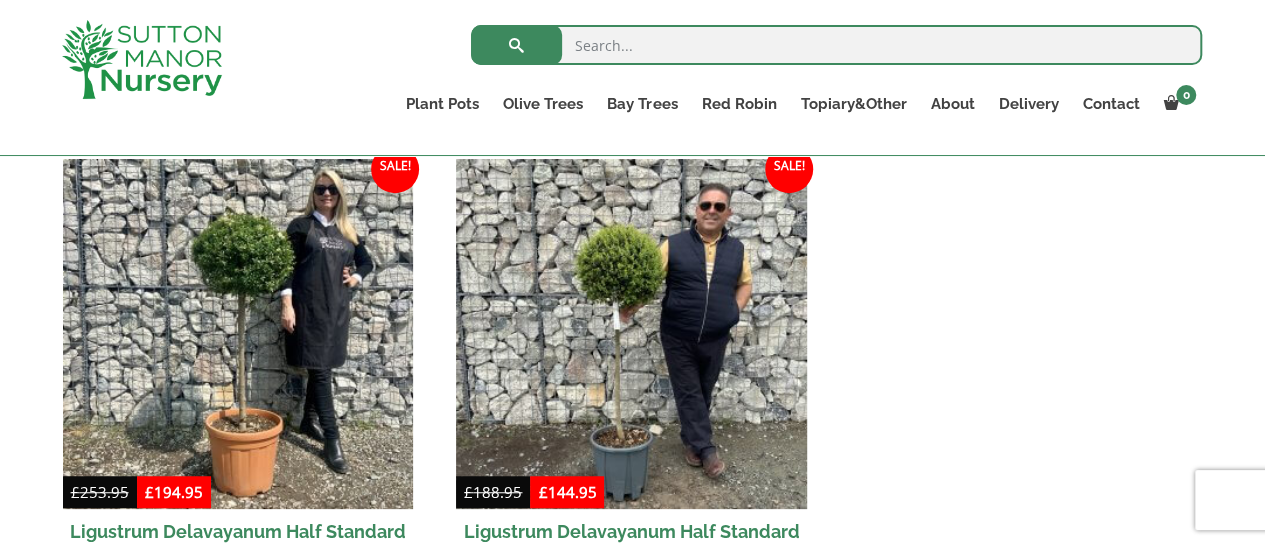 scroll, scrollTop: 510, scrollLeft: 0, axis: vertical 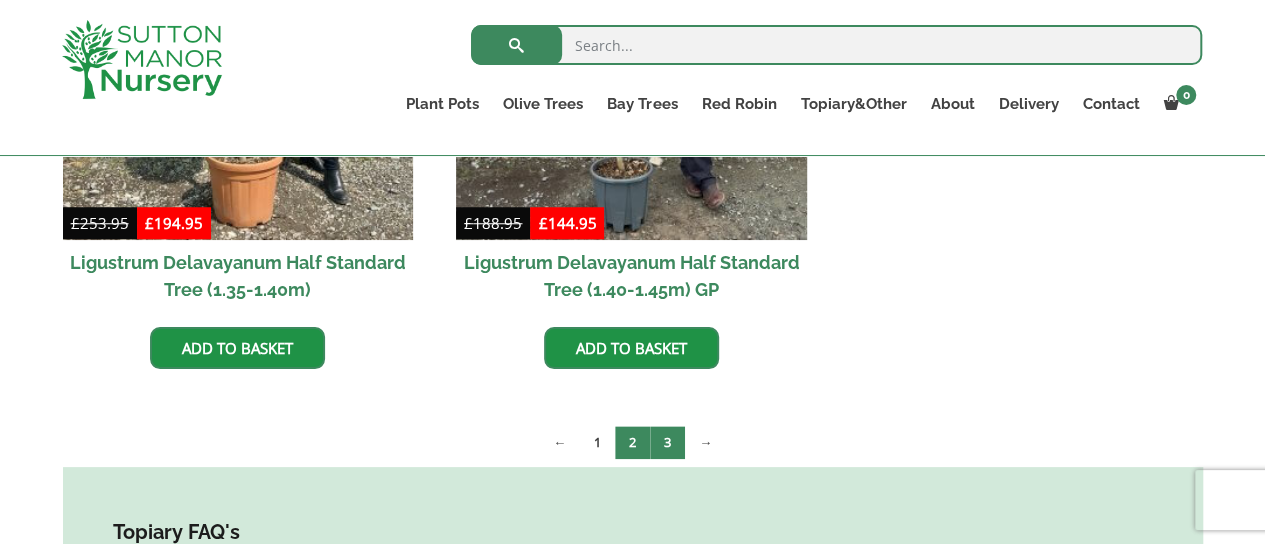click on "3" at bounding box center [667, 442] 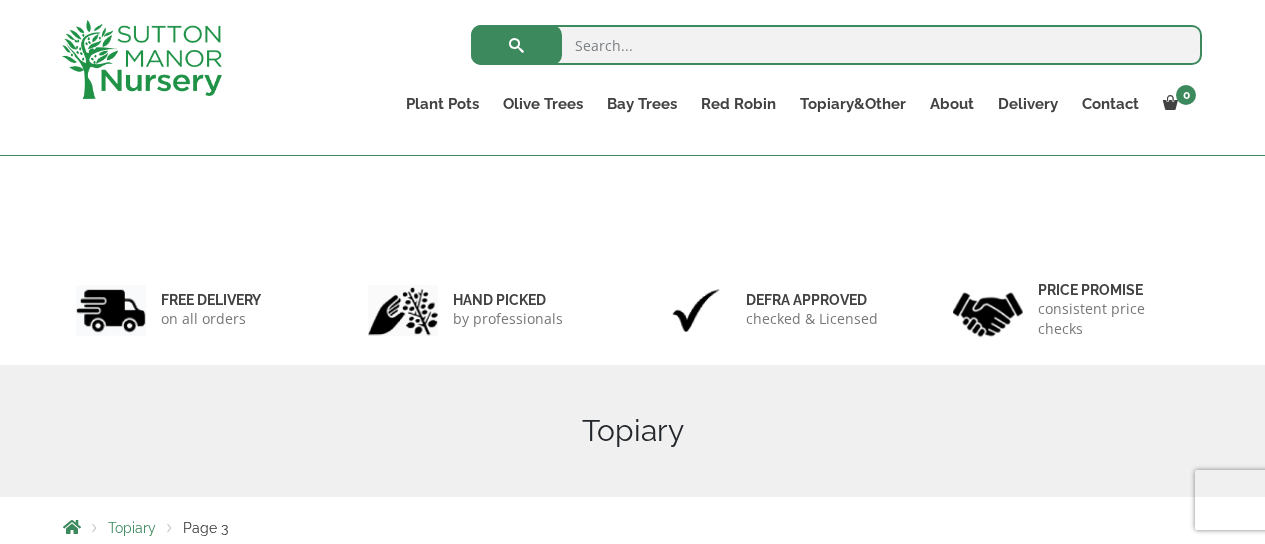 scroll, scrollTop: 532, scrollLeft: 0, axis: vertical 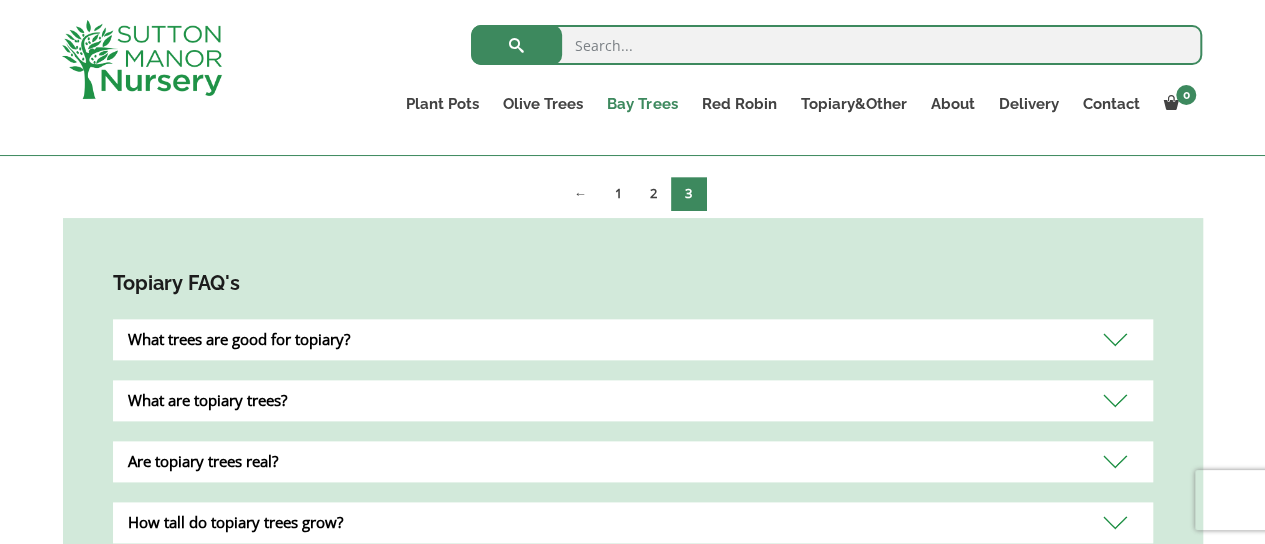 click on "Bay Trees" at bounding box center [642, 104] 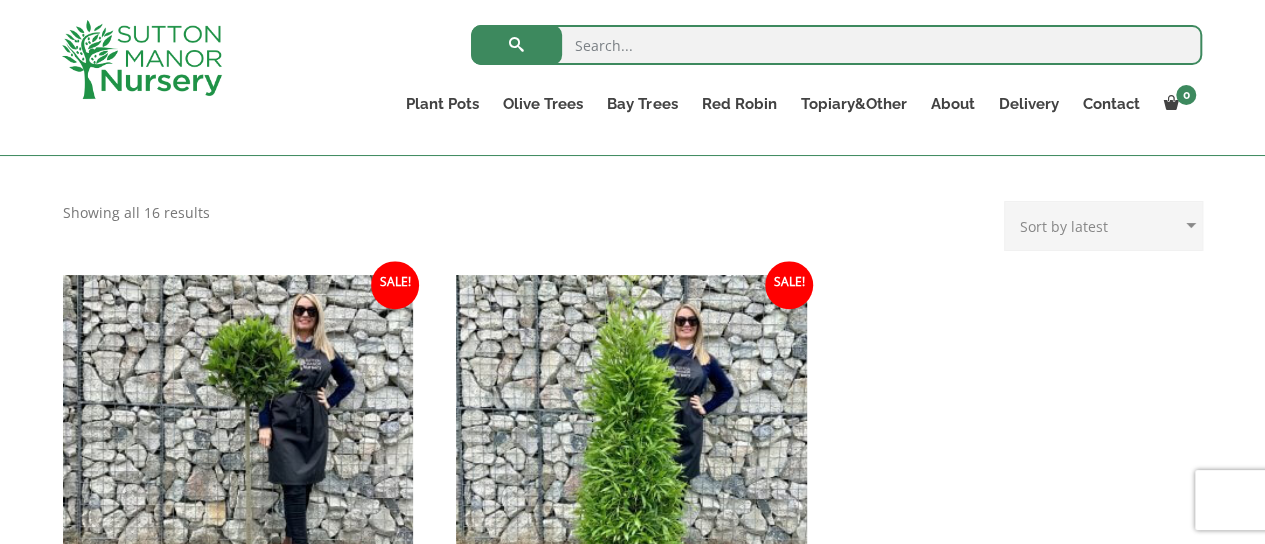 click on "0
No products in the basket.
Plant Pots
Resin Bonded Pots
The Milan Pots
The Capri Pots
The Brunello Pots
The Venice Cube Pots
The Barolo Pots
The Rome Bowl
The Olive Jar
The Sicilian Pots
The Mediterranean Pots
The San Marino Pots
The Tuscany Fruit Pots
The Pompei Pots
The Florence Oval Pot
The Alfresco Pots
100% Italian Terracotta
Shallow Bowl Grande
Rolled Rim Classico
Cylinders Traditionals
Squares And Troughs
Jars And Urns
The Atlantis Pots
The Old Stone Pots
The Iron Stone Pots
Fibre Clay Pots
Vietnamese Pots
Olive Trees
Tuscan Olive Trees
Ancient Gnarled Olive Trees
Gnarled Multi Stems (Olive Trees)
Gnarled Plateau Olive Tree XL
Gnarled Patio Pot Olive Trees
Gnarled Multi Stems XXL (Low Bowl Olive Trees)
Bay Trees
Red Robin
Red Robin Standards
Topiary&Other
Palm Trees" at bounding box center [632, 524] 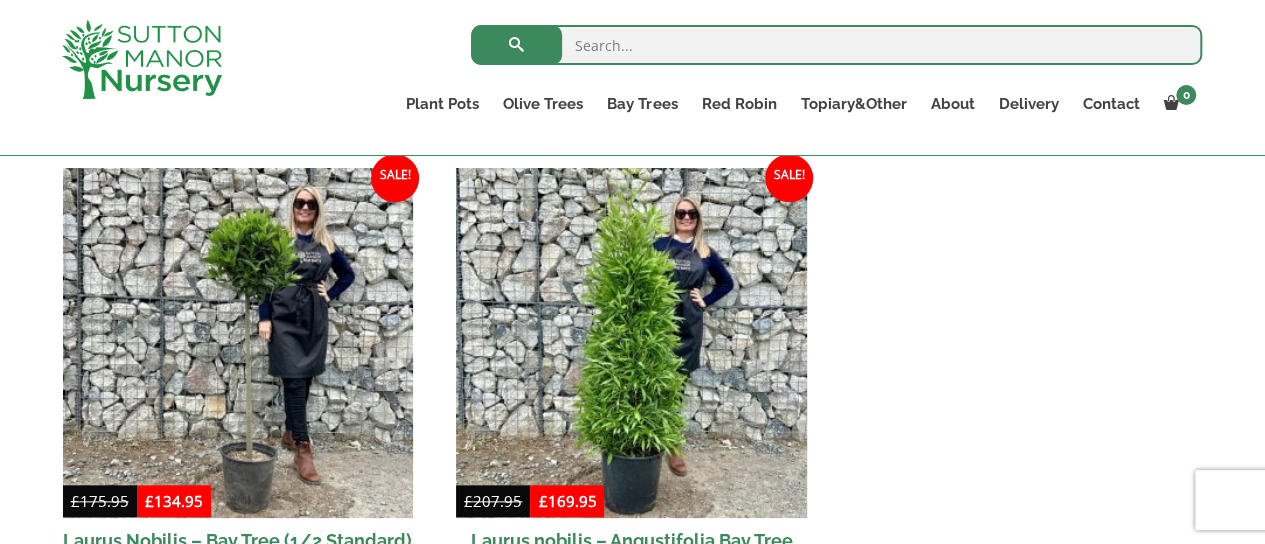 scroll, scrollTop: 0, scrollLeft: 0, axis: both 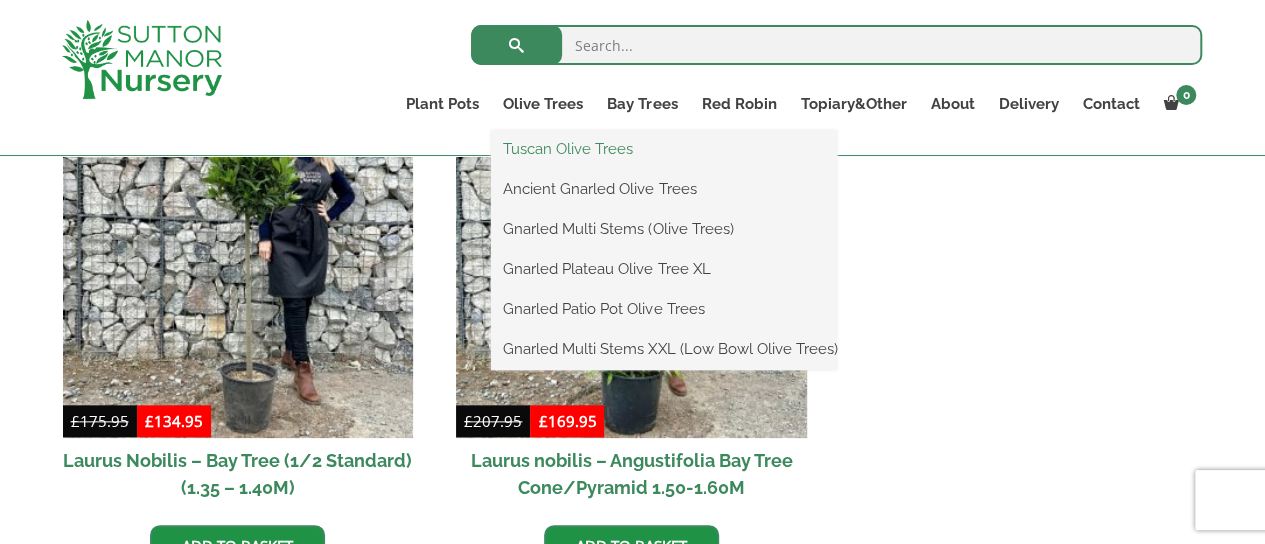 click on "Tuscan Olive Trees" at bounding box center (664, 149) 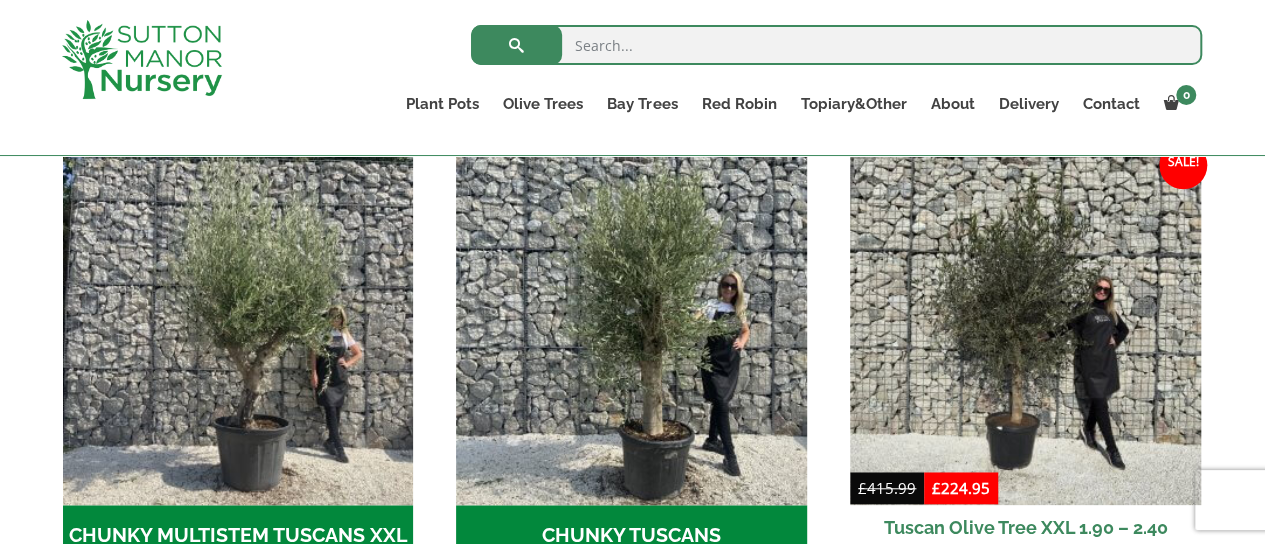 scroll, scrollTop: 614, scrollLeft: 0, axis: vertical 